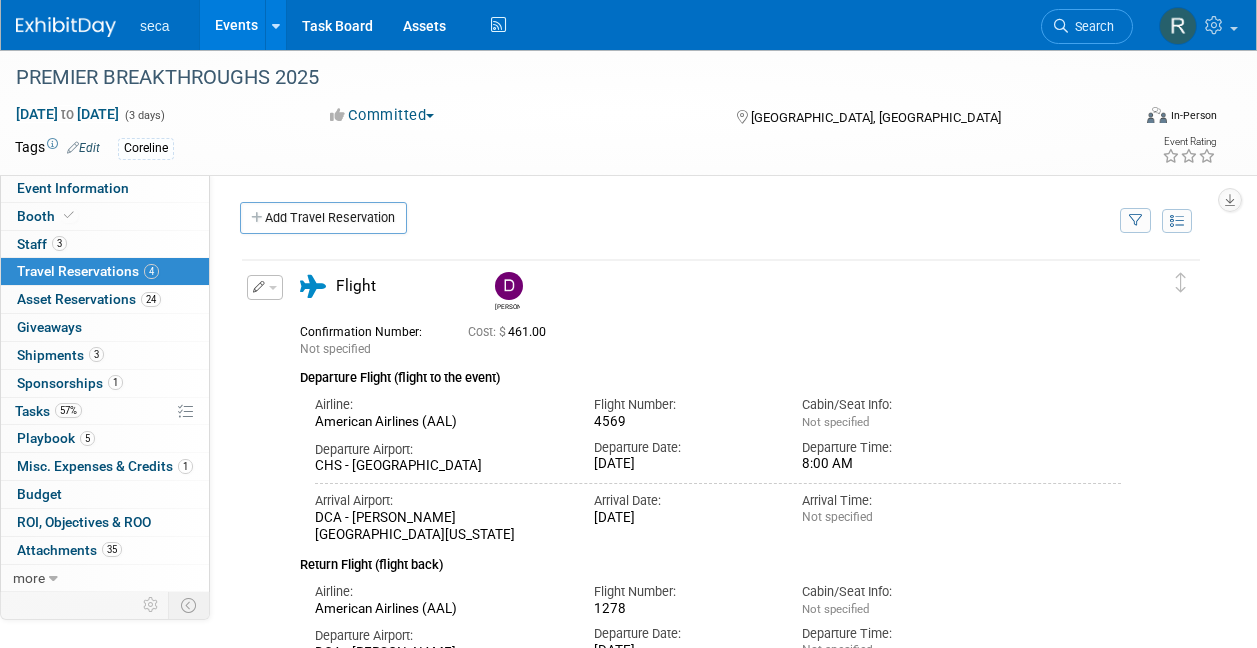 scroll, scrollTop: 1140, scrollLeft: 0, axis: vertical 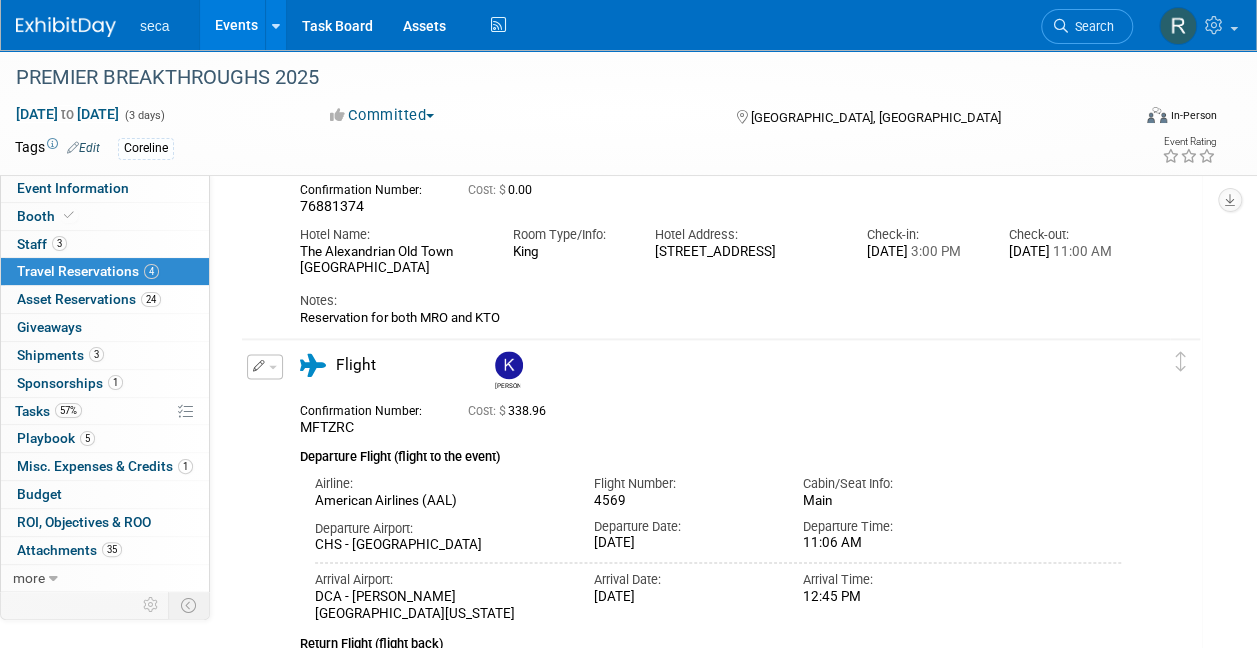 drag, startPoint x: 0, startPoint y: 0, endPoint x: 223, endPoint y: 21, distance: 223.9866 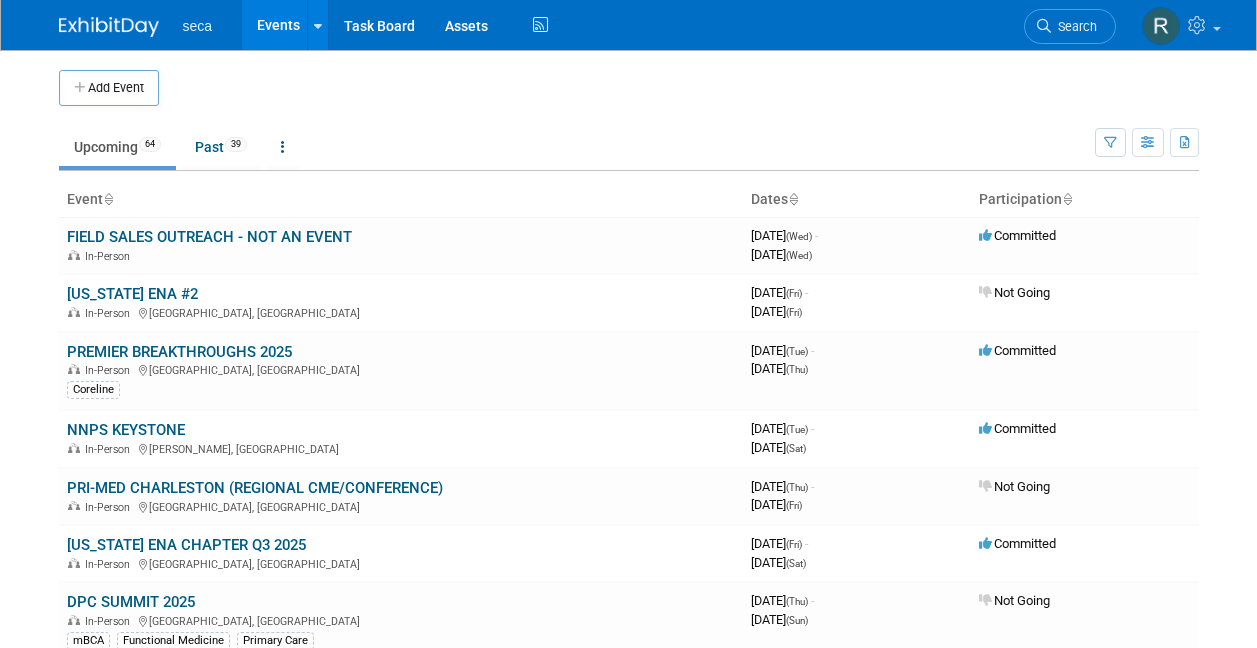 scroll, scrollTop: 0, scrollLeft: 0, axis: both 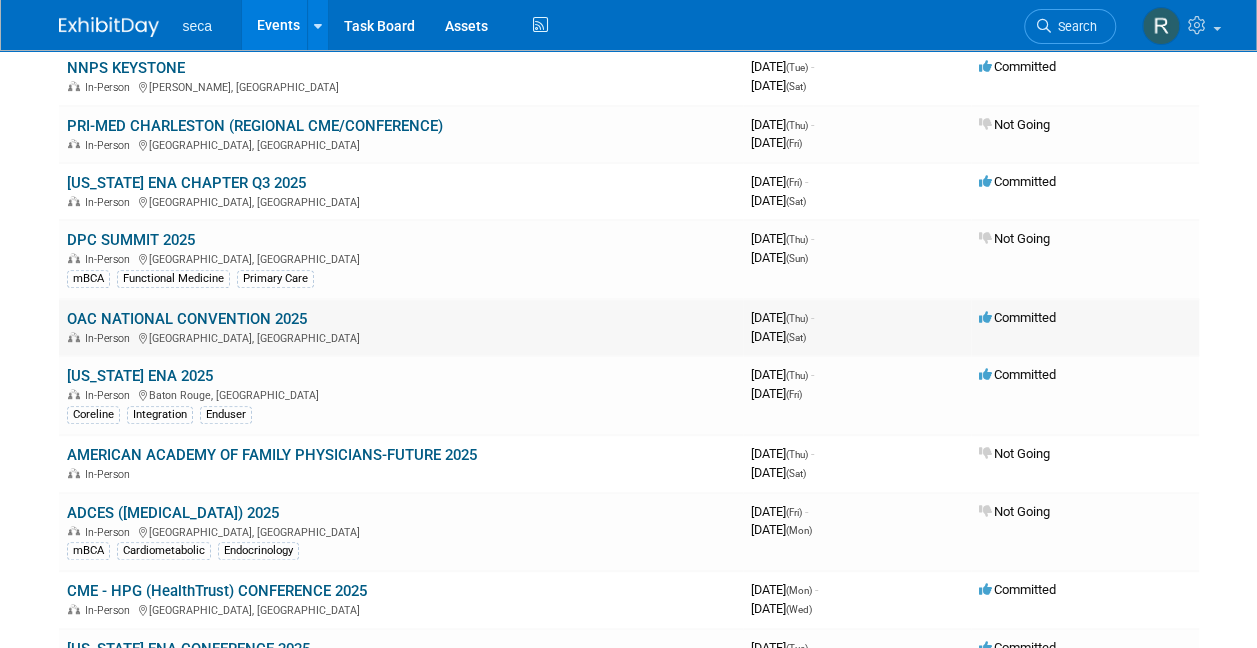 click on "OAC NATIONAL CONVENTION 2025" at bounding box center [187, 319] 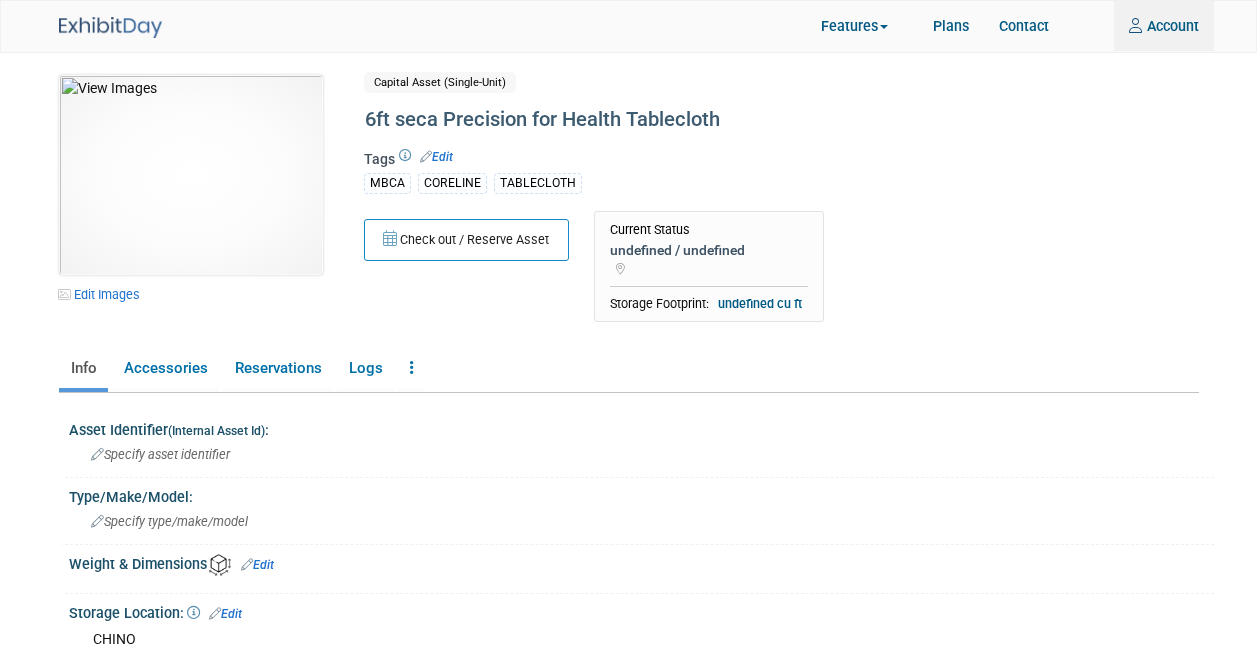 scroll, scrollTop: 0, scrollLeft: 0, axis: both 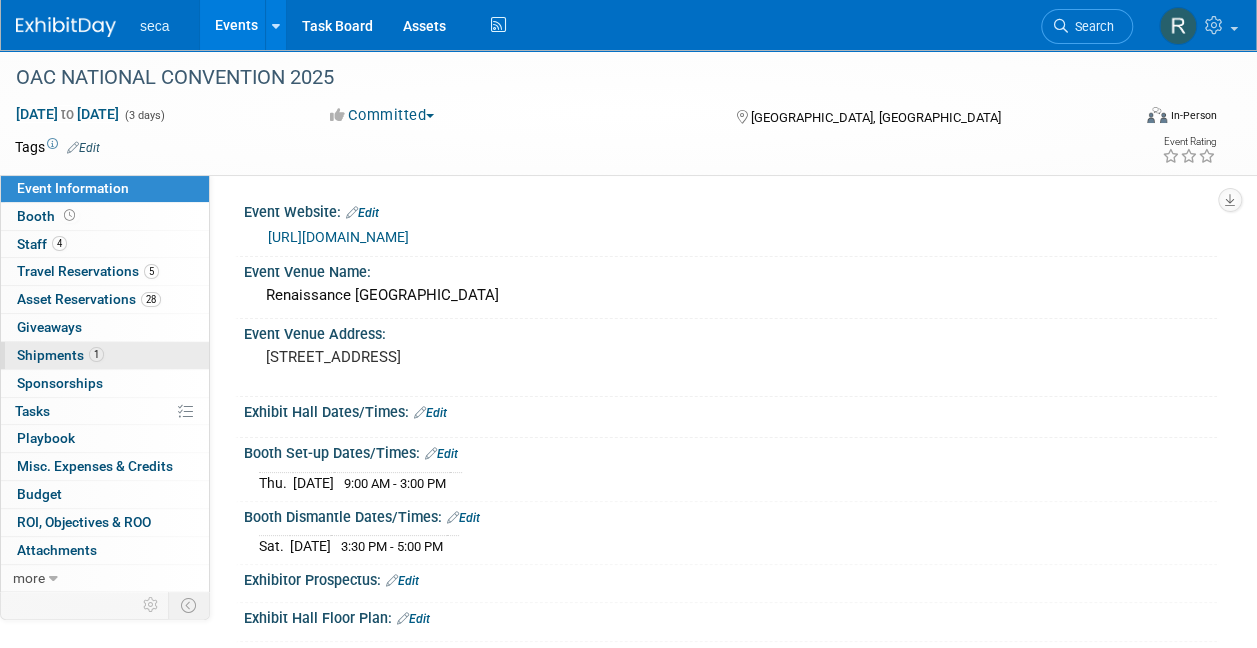 click on "1
Shipments 1" at bounding box center (105, 355) 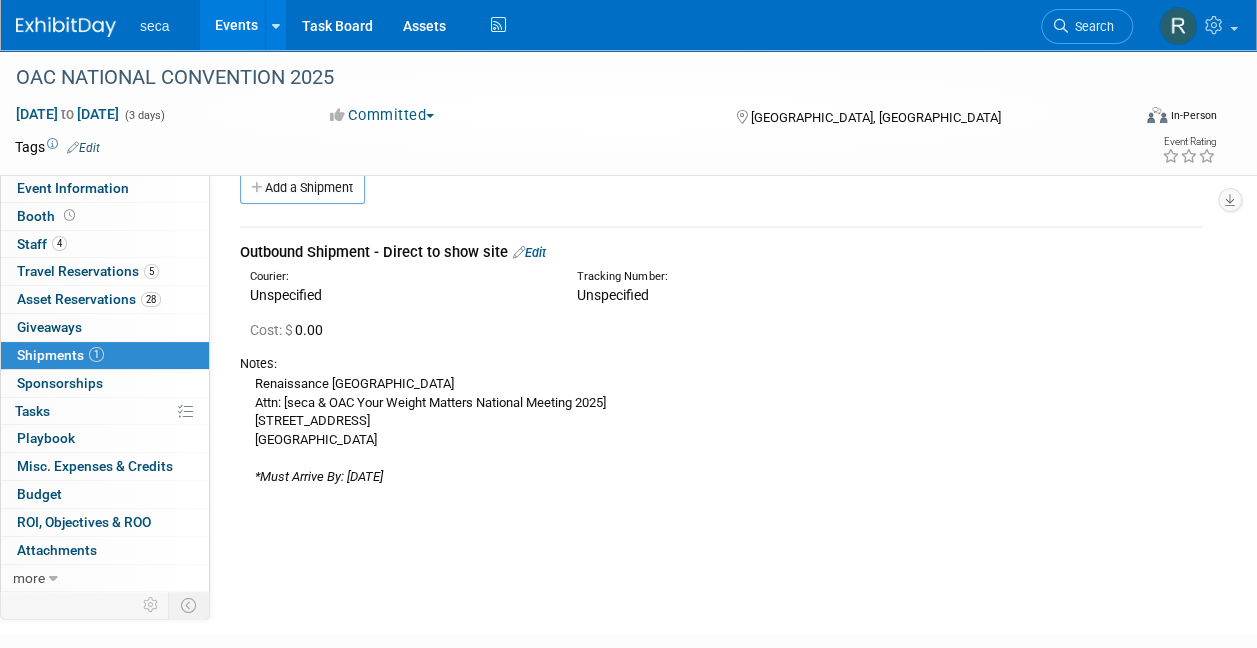 scroll, scrollTop: 0, scrollLeft: 0, axis: both 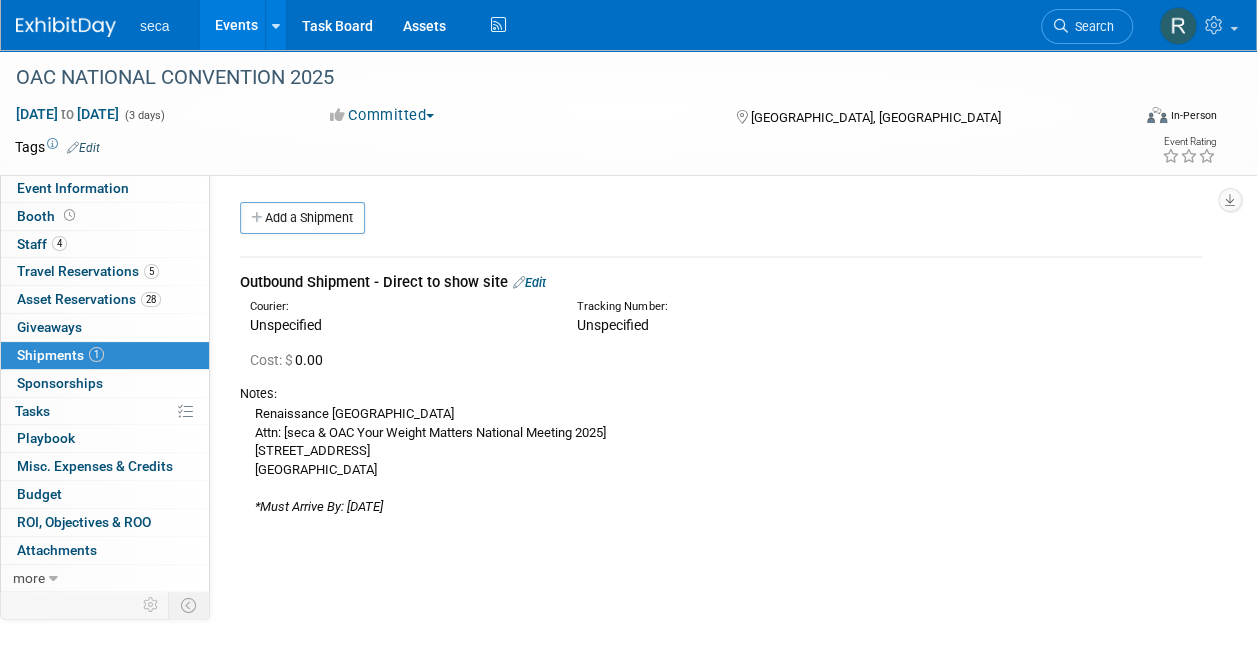 click on "Edit" at bounding box center (529, 282) 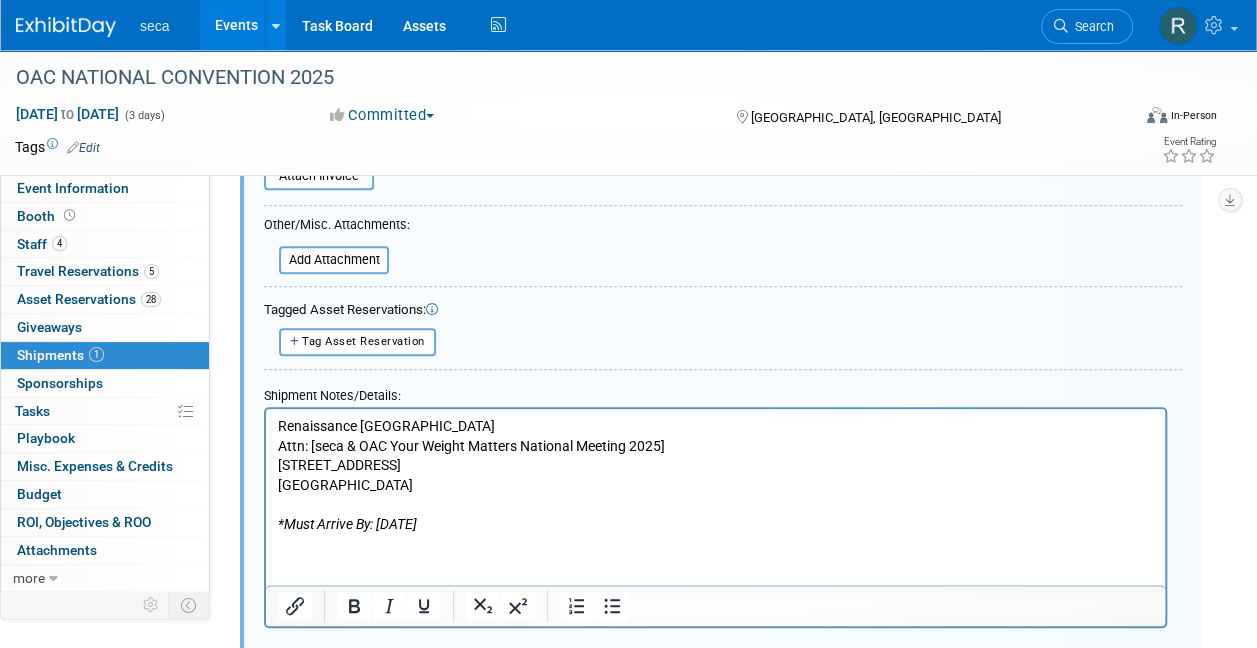 scroll, scrollTop: 597, scrollLeft: 0, axis: vertical 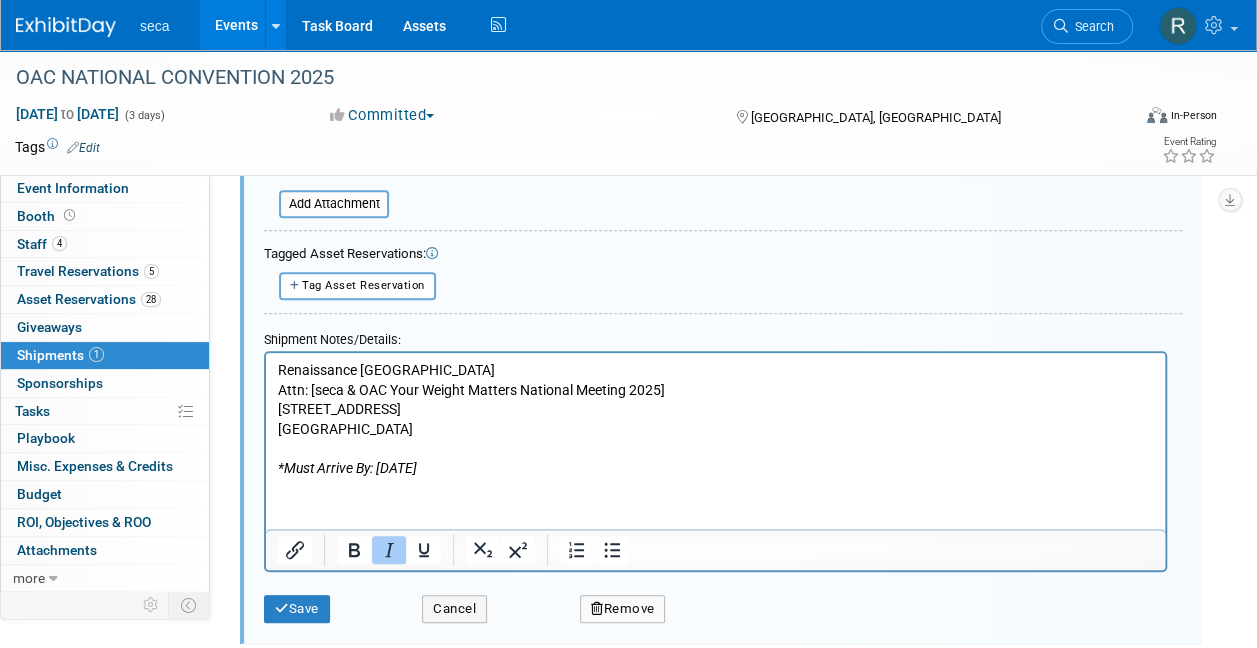click on "Renaissance [GEOGRAPHIC_DATA] Attn: [seca & OAC Your Weight Matters National Meeting 2025] [STREET_ADDRESS] *Must Arrive By: [DATE]" at bounding box center (716, 419) 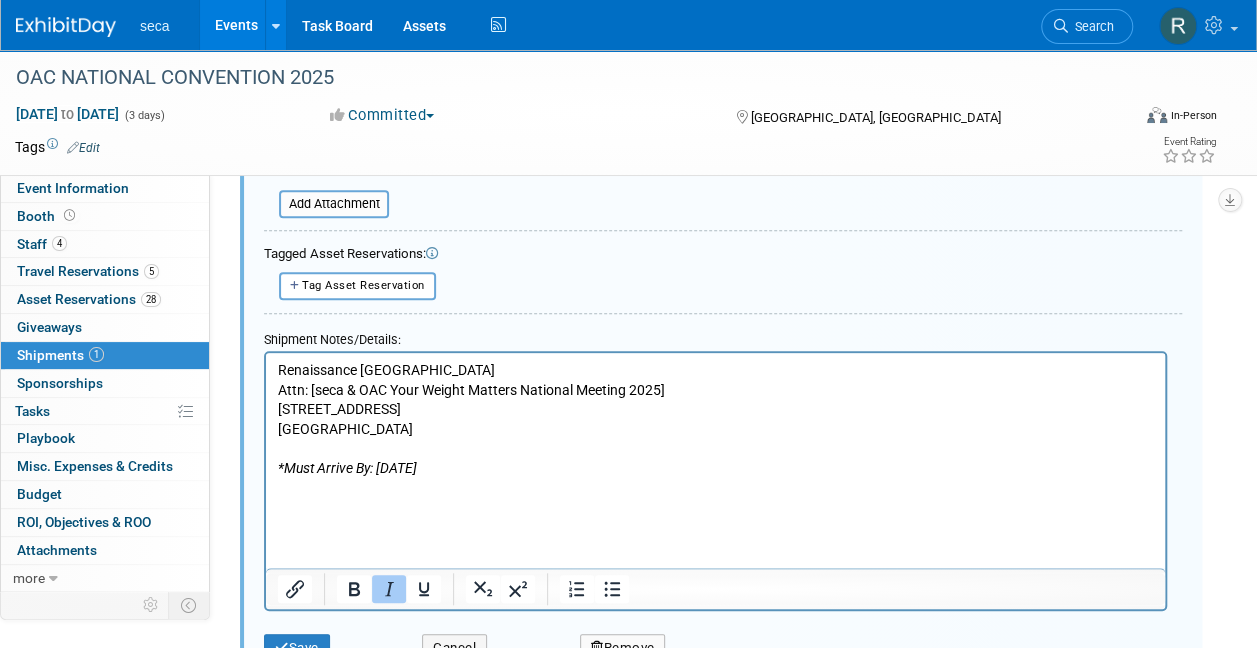 paste 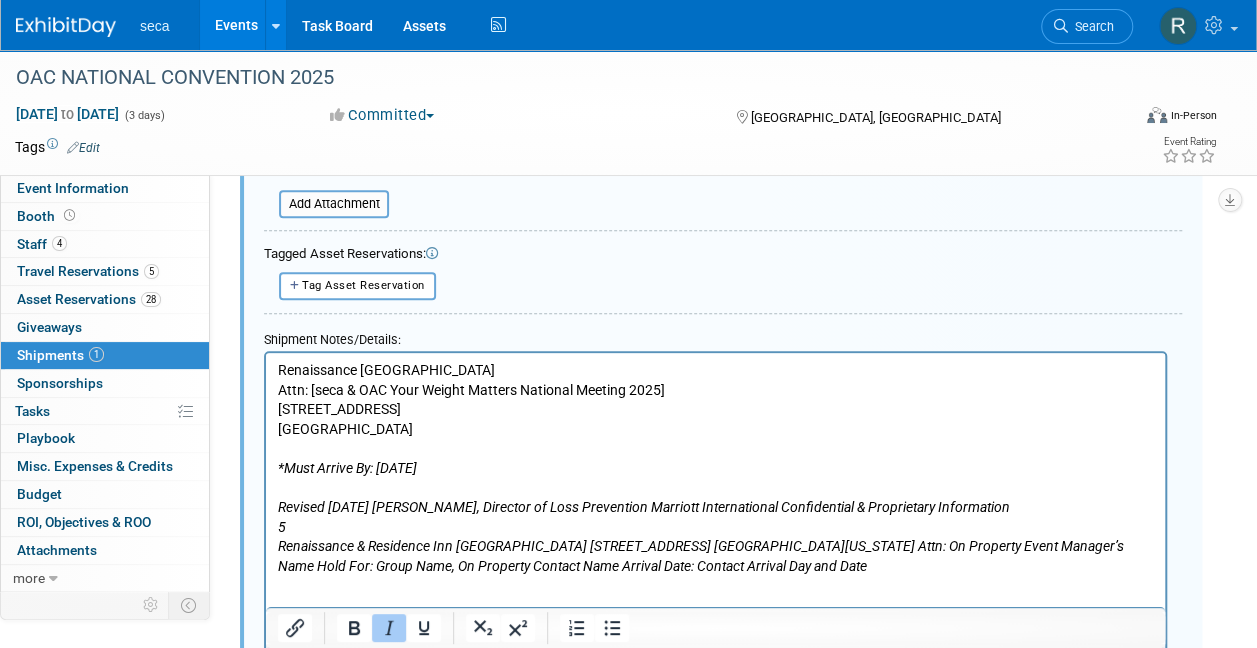 click on "Renaissance [GEOGRAPHIC_DATA] Attn: [seca & OAC Your Weight Matters National Meeting 2025] [STREET_ADDRESS] *Must Arrive By: [DATE] Revised [DATE] [PERSON_NAME], Director of Loss Prevention Marriott International Confidential & Proprietary Information 5 Renaissance & Residence Inn [GEOGRAPHIC_DATA] [STREET_ADDRESS] [GEOGRAPHIC_DATA][US_STATE] Attn: On Property Event Manager’s Name Hold For: Group Name, On Property Contact Name Arrival Date: Contact Arrival Day and Date" at bounding box center [716, 468] 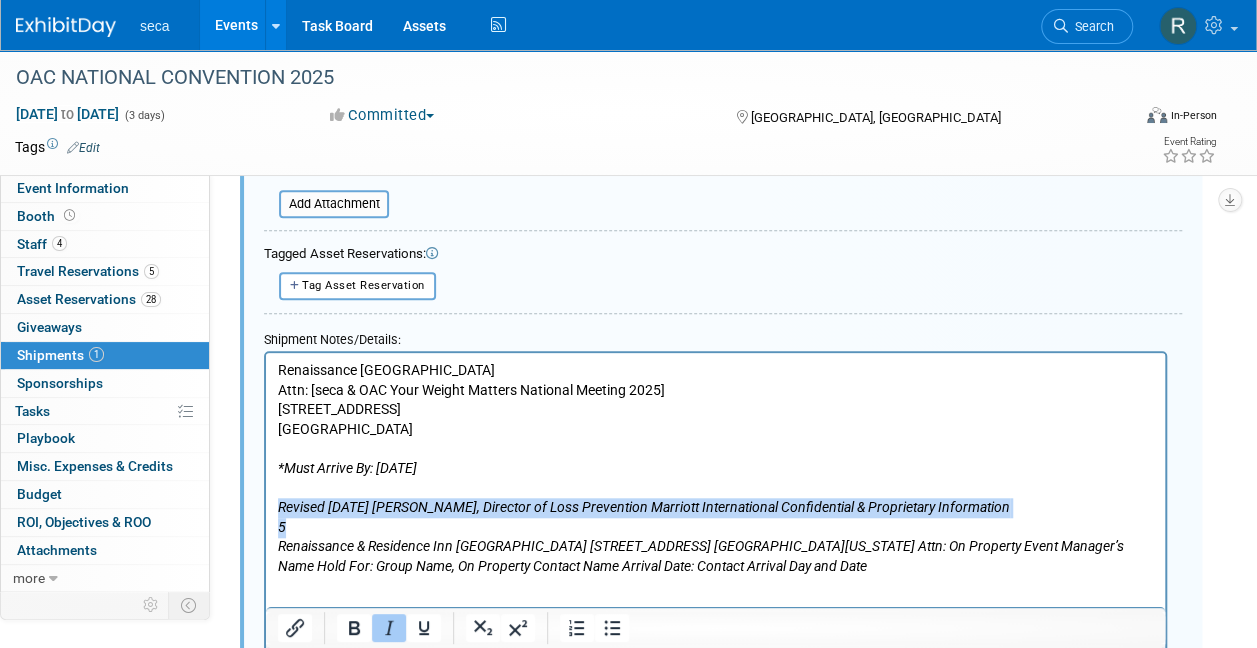 drag, startPoint x: 298, startPoint y: 527, endPoint x: 269, endPoint y: 500, distance: 39.623226 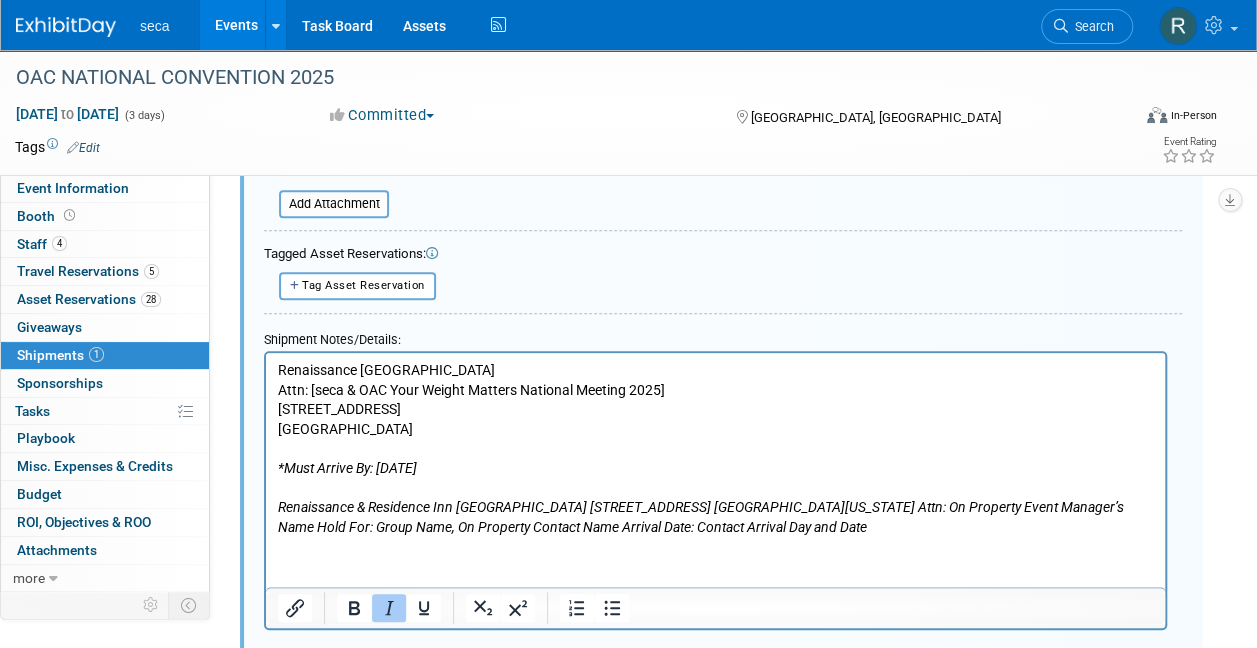 click on "Renaissance & Residence Inn [GEOGRAPHIC_DATA] [STREET_ADDRESS] [GEOGRAPHIC_DATA][US_STATE] Attn: On Property Event Manager’s Name Hold For: Group Name, On Property Contact Name Arrival Date: Contact Arrival Day and Date" at bounding box center (701, 516) 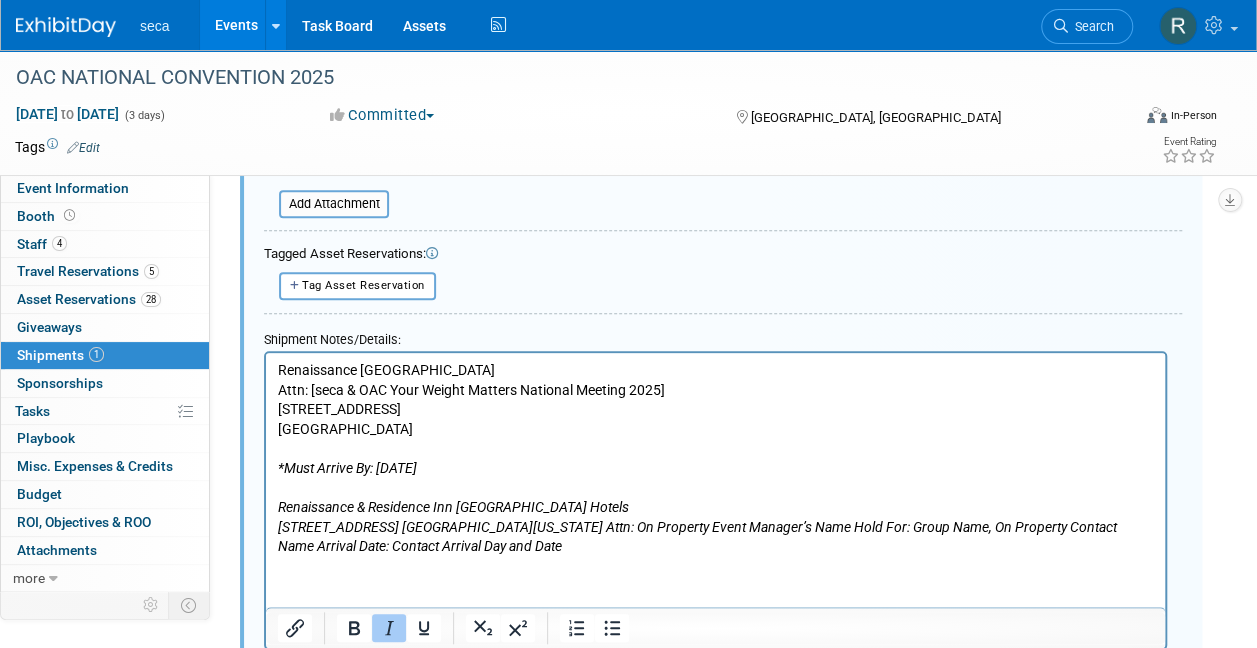 click on "[STREET_ADDRESS] [GEOGRAPHIC_DATA][US_STATE] Attn: On Property Event Manager’s Name Hold For: Group Name, On Property Contact Name Arrival Date: Contact Arrival Day and Date" at bounding box center [697, 536] 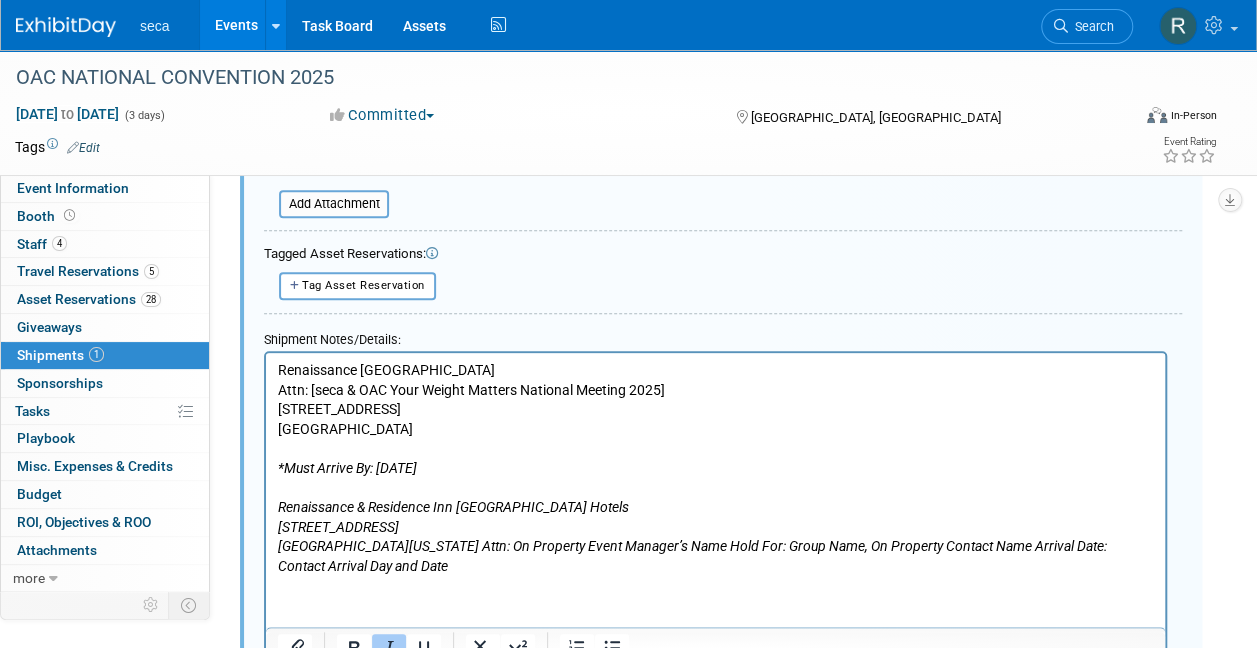 click on "[GEOGRAPHIC_DATA][US_STATE] Attn: On Property Event Manager’s Name Hold For: Group Name, On Property Contact Name Arrival Date: Contact Arrival Day and Date" at bounding box center (692, 555) 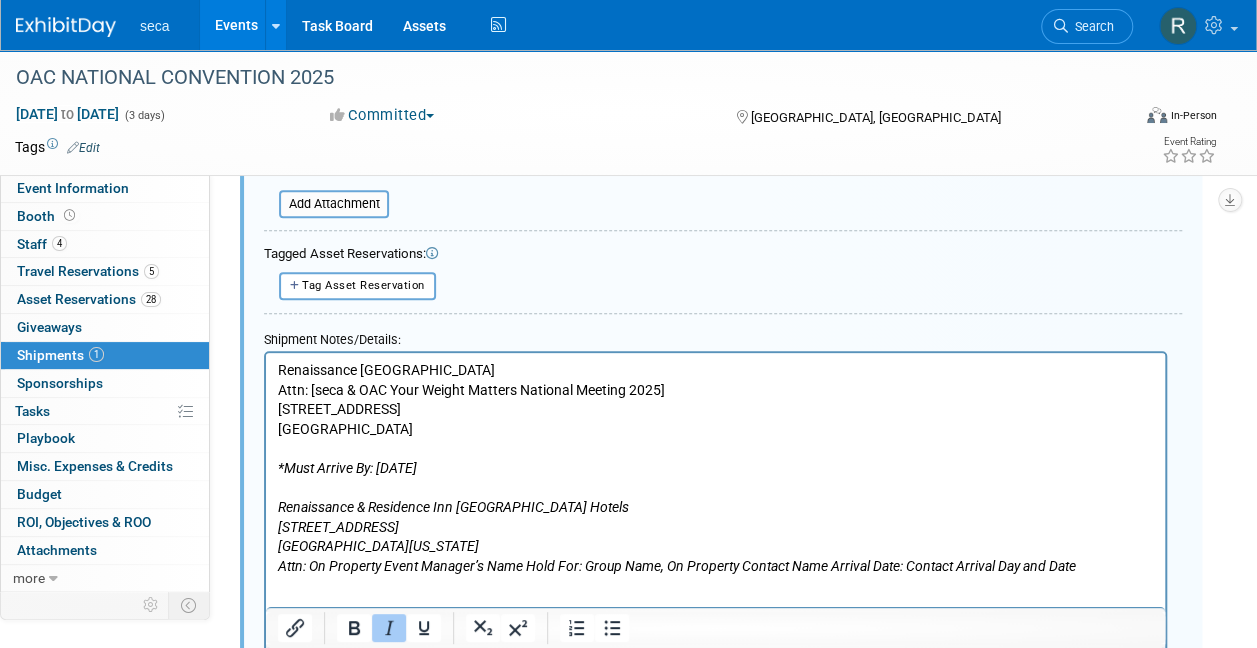 click on "Attn: On Property Event Manager’s Name Hold For: Group Name, On Property Contact Name Arrival Date: Contact Arrival Day and Date" at bounding box center (677, 565) 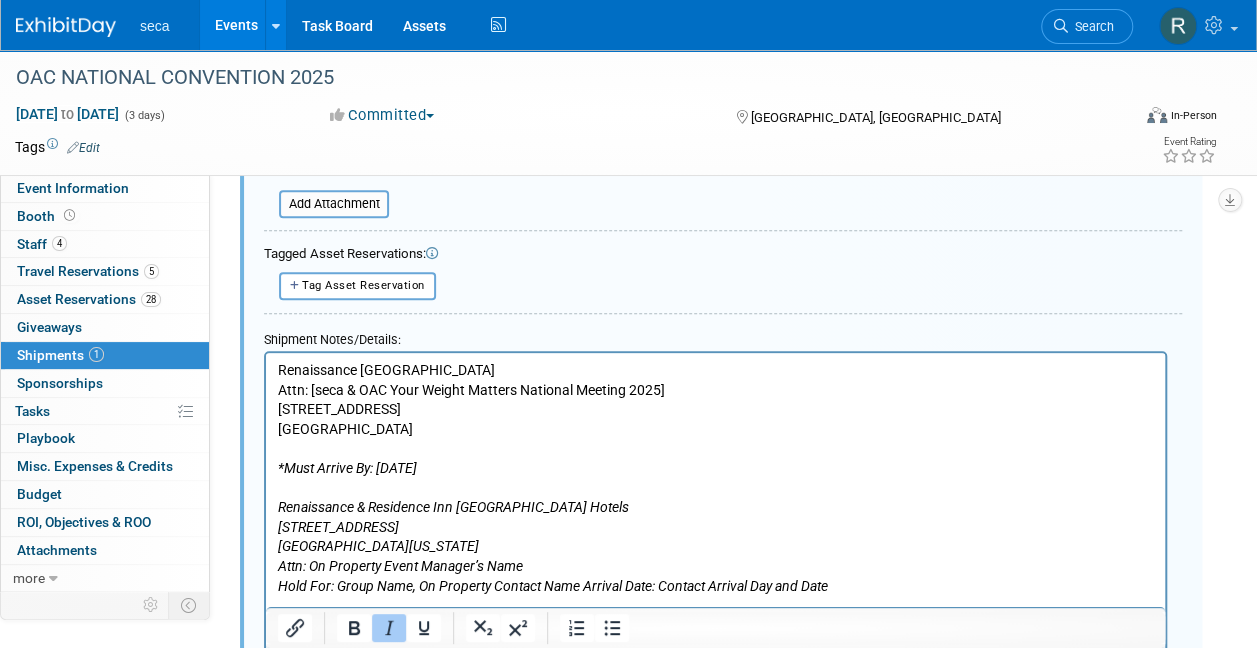click on "Hold For: Group Name, On Property Contact Name Arrival Date: Contact Arrival Day and Date" at bounding box center (553, 585) 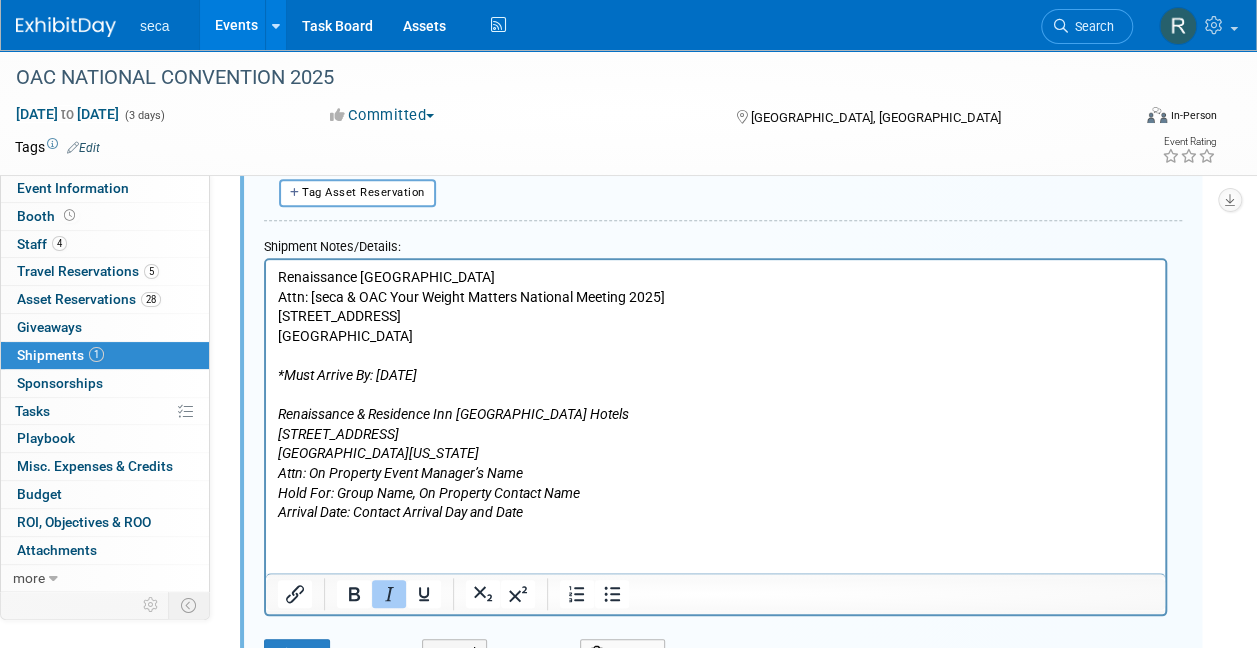 scroll, scrollTop: 690, scrollLeft: 0, axis: vertical 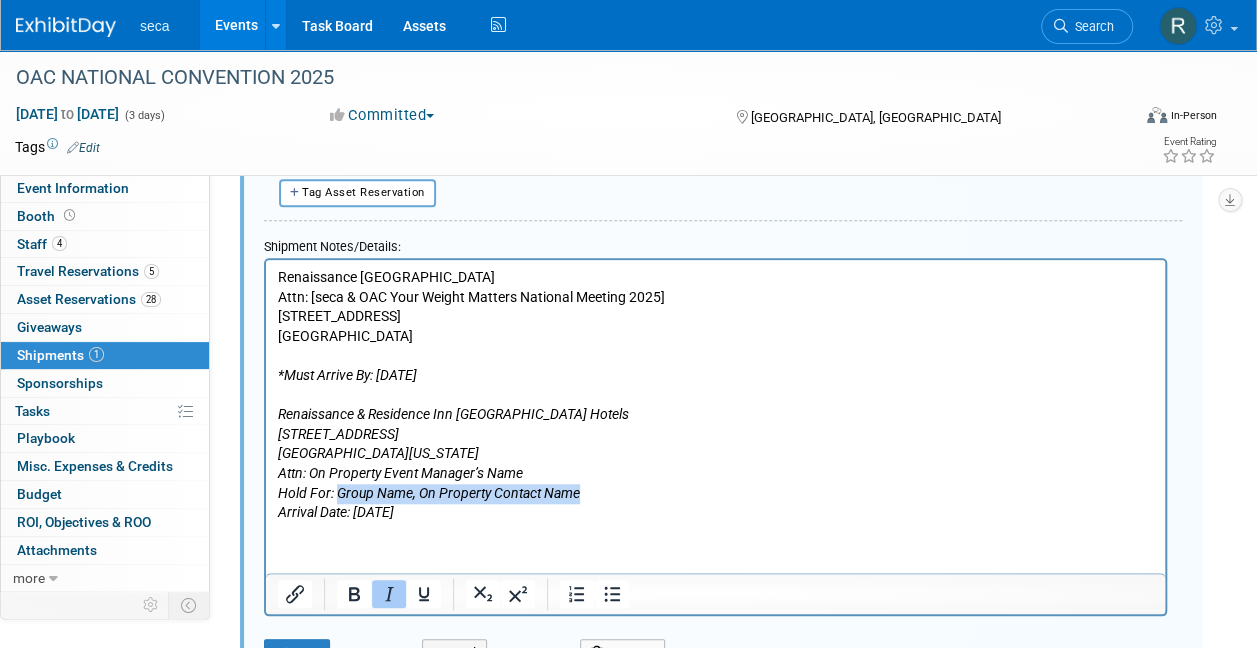 drag, startPoint x: 584, startPoint y: 488, endPoint x: 338, endPoint y: 491, distance: 246.0183 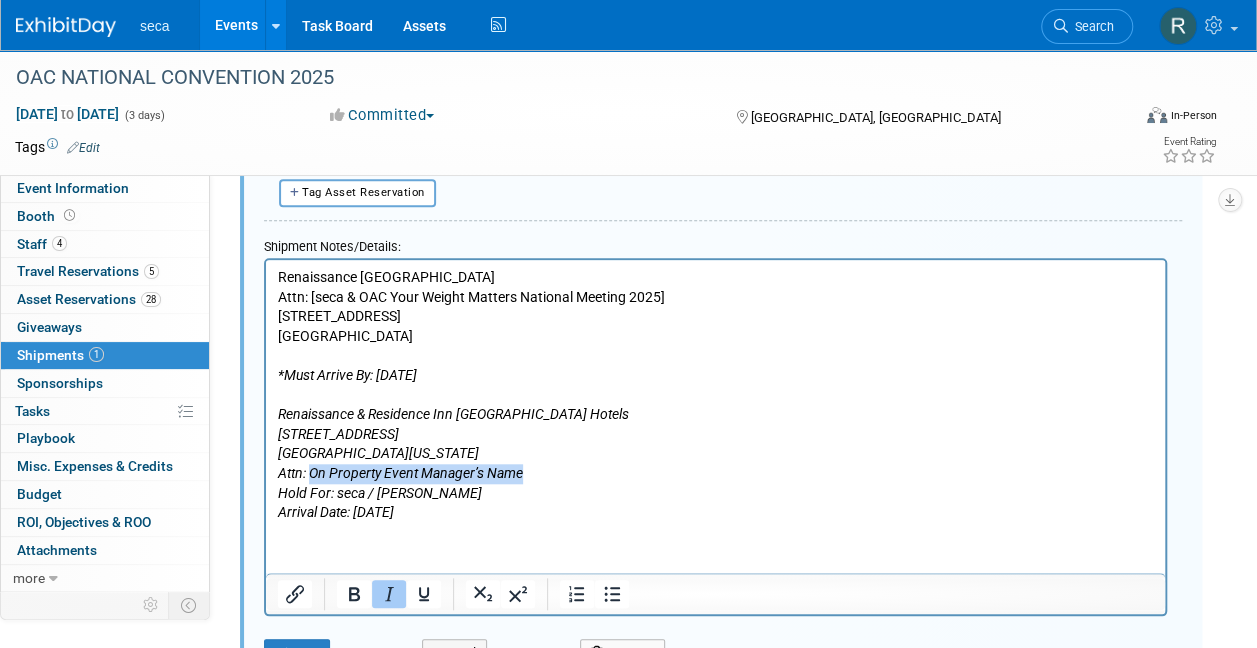 drag, startPoint x: 528, startPoint y: 472, endPoint x: 312, endPoint y: 480, distance: 216.1481 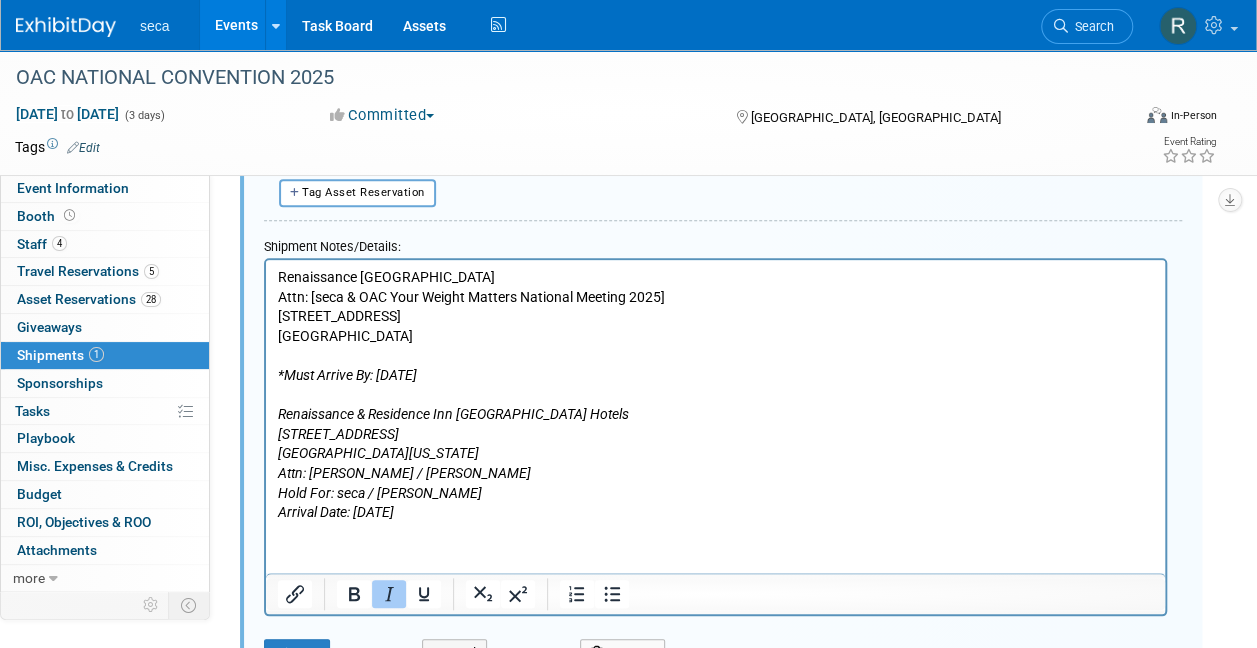 drag, startPoint x: 496, startPoint y: 512, endPoint x: 262, endPoint y: 417, distance: 252.54901 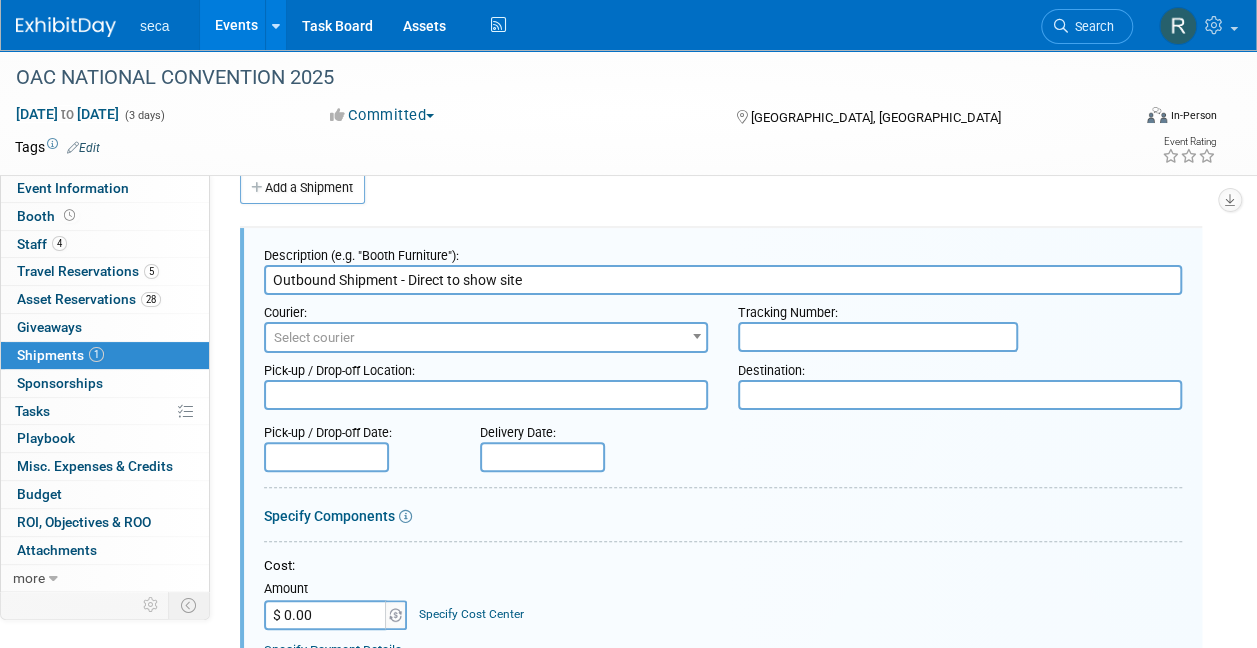 scroll, scrollTop: 0, scrollLeft: 0, axis: both 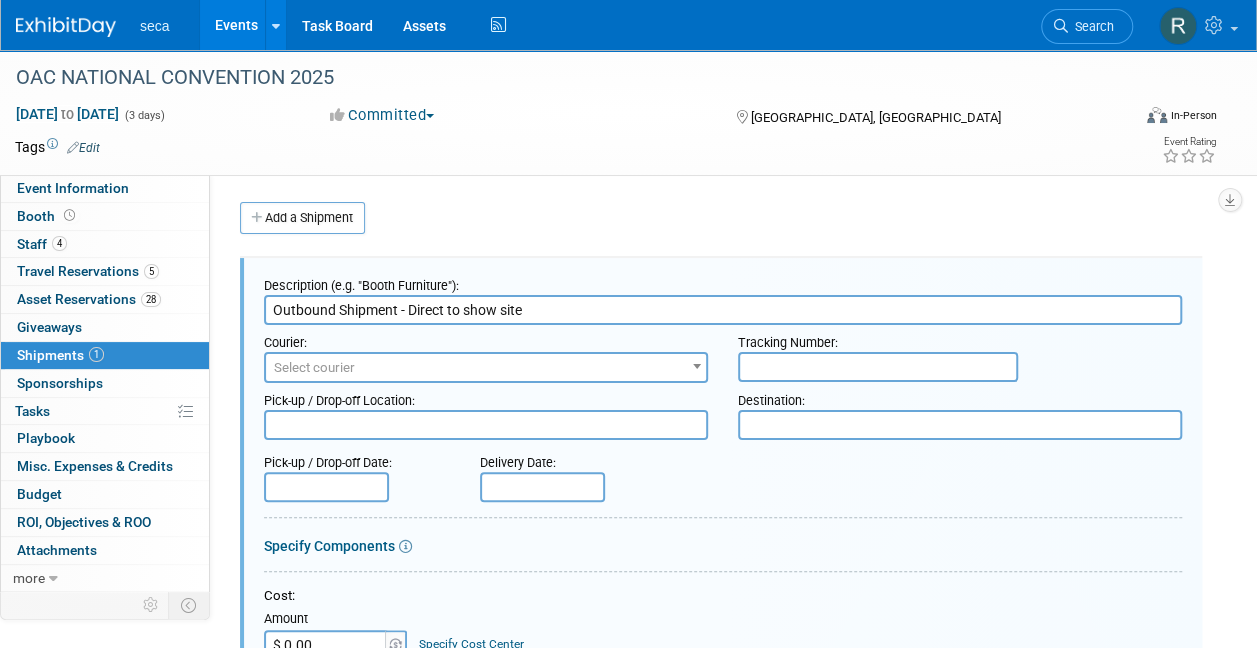 click at bounding box center [486, 425] 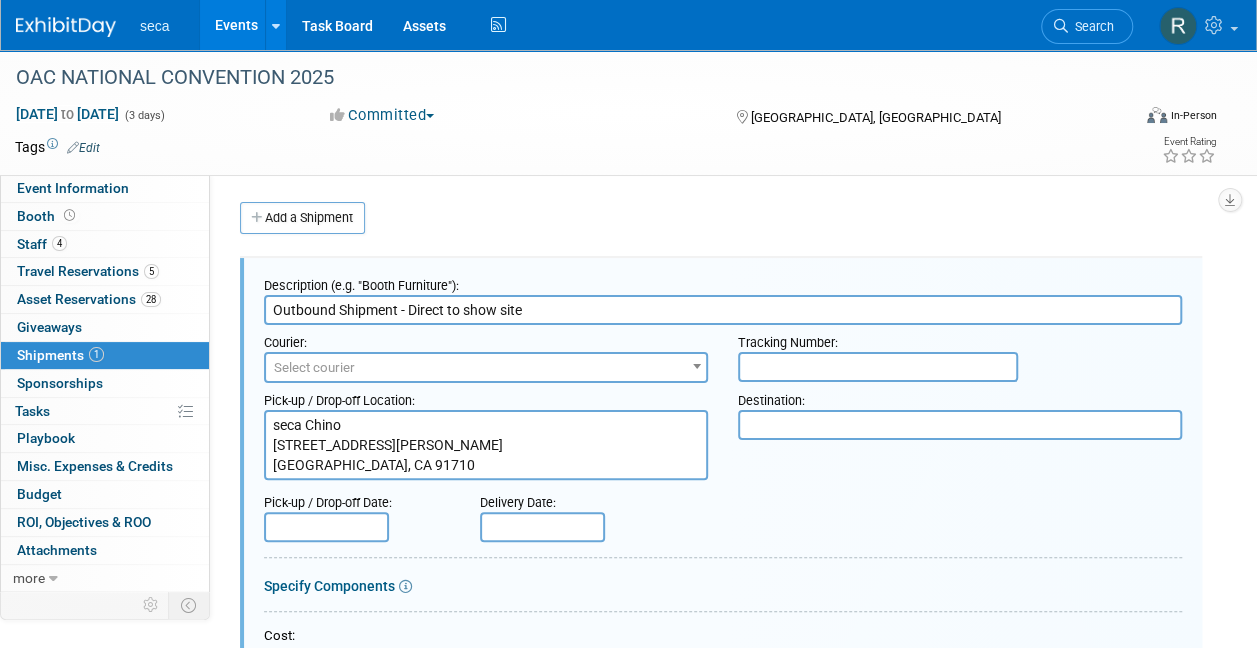 type on "seca Chino
[STREET_ADDRESS][PERSON_NAME]
[GEOGRAPHIC_DATA], CA 91710" 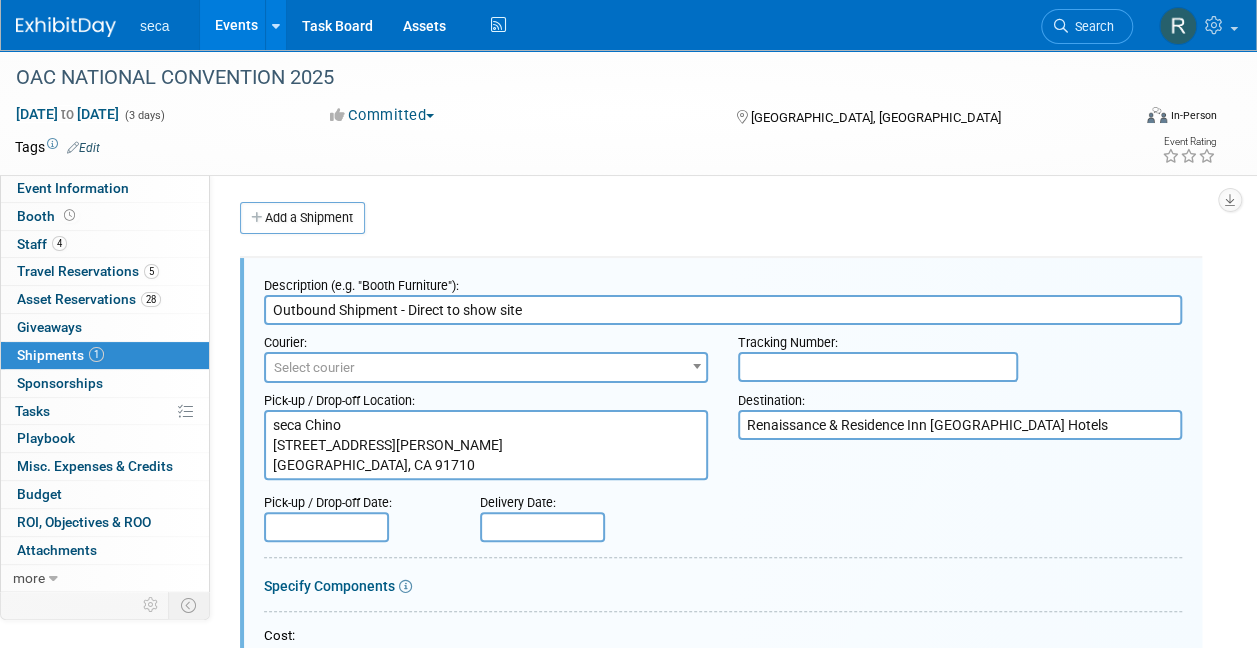 scroll, scrollTop: 75, scrollLeft: 0, axis: vertical 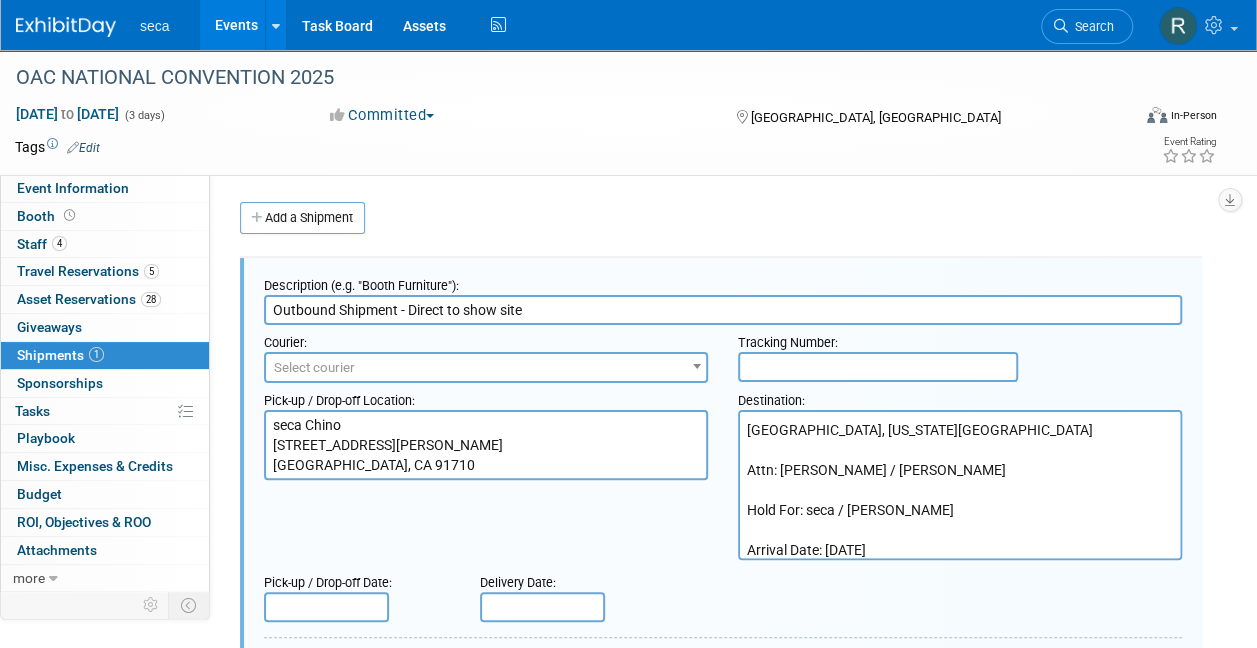 click on "Renaissance & Residence Inn [GEOGRAPHIC_DATA] Hotels
[STREET_ADDRESS]
[GEOGRAPHIC_DATA], [US_STATE][GEOGRAPHIC_DATA]
Attn: [PERSON_NAME] / [PERSON_NAME]
Hold For: seca / [PERSON_NAME]
Arrival Date: [DATE]" at bounding box center (960, 485) 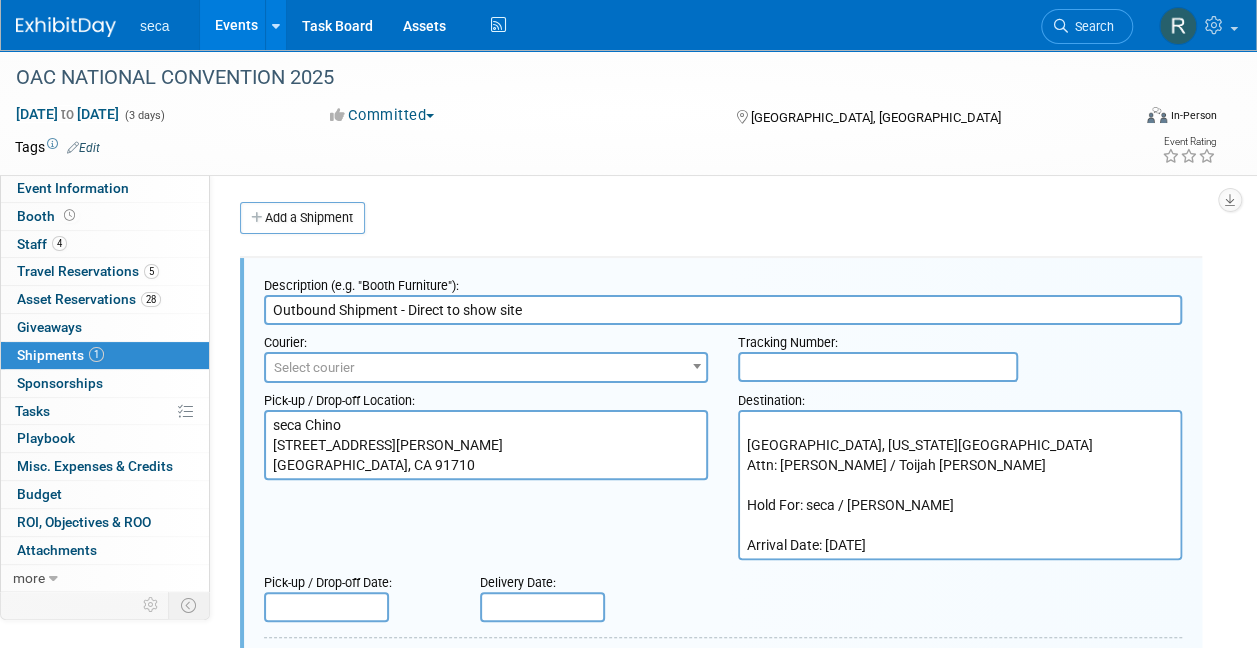 scroll, scrollTop: 55, scrollLeft: 0, axis: vertical 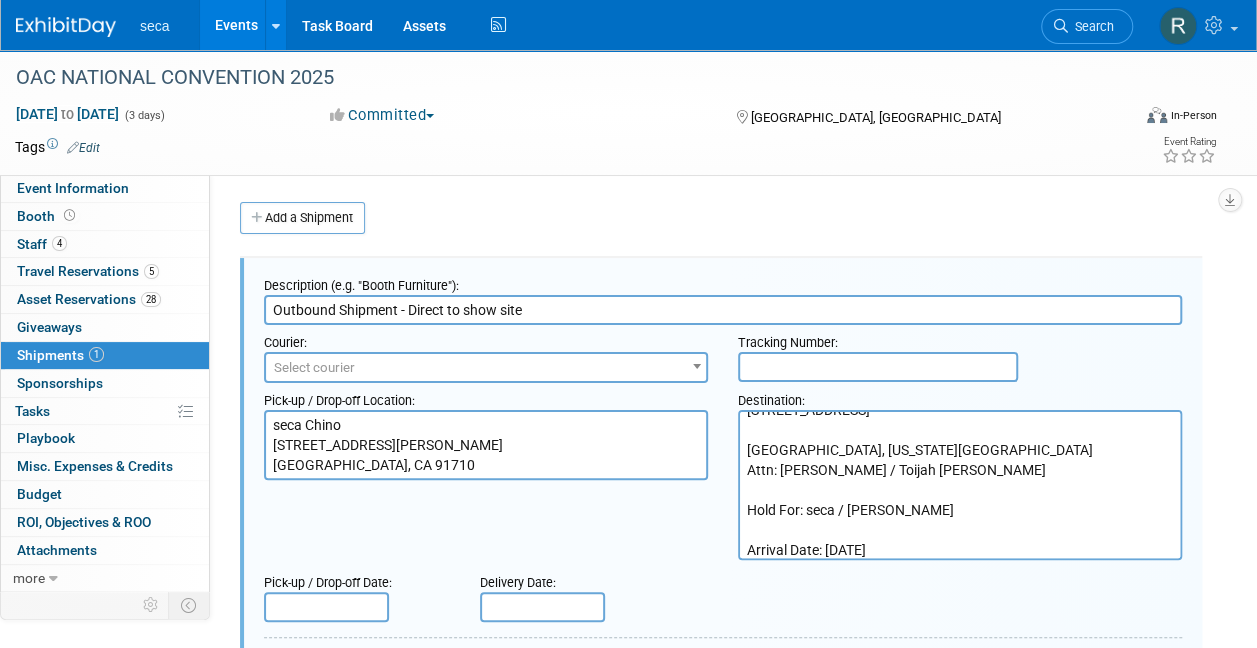 click on "Renaissance & Residence Inn [GEOGRAPHIC_DATA] Hotels
[STREET_ADDRESS]
[GEOGRAPHIC_DATA], [US_STATE][GEOGRAPHIC_DATA]
Attn: [PERSON_NAME] / Toijah [PERSON_NAME]
Hold For: seca / [PERSON_NAME]
Arrival Date: [DATE]" at bounding box center [960, 485] 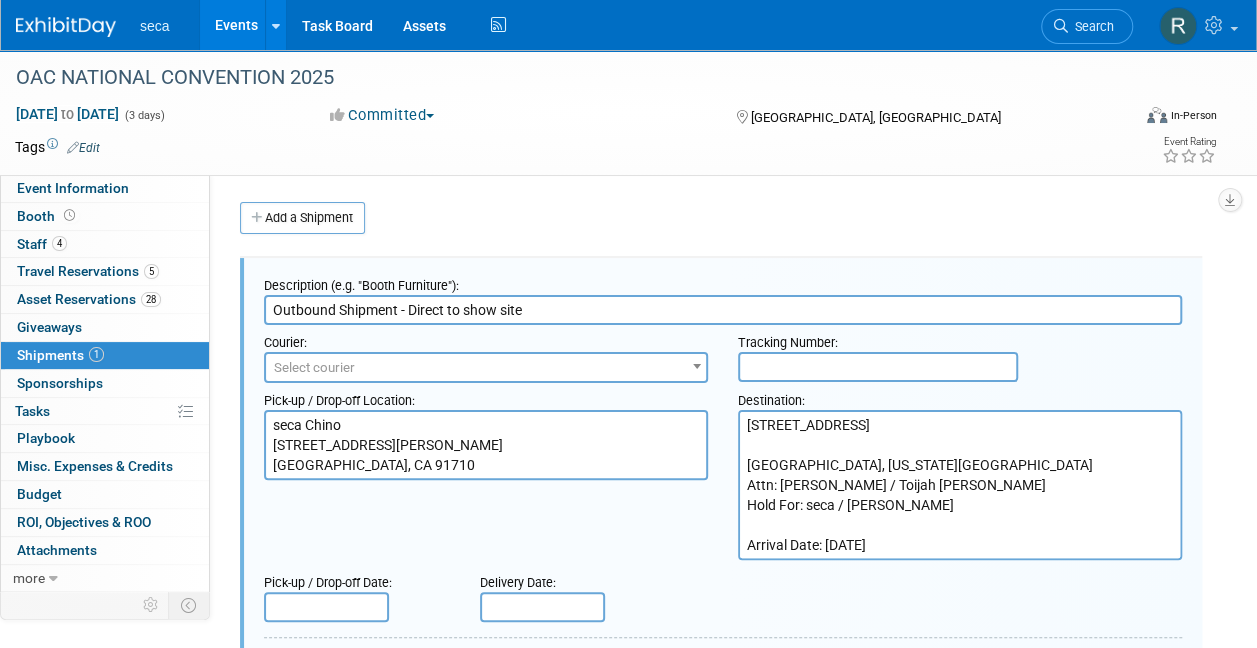 scroll, scrollTop: 40, scrollLeft: 0, axis: vertical 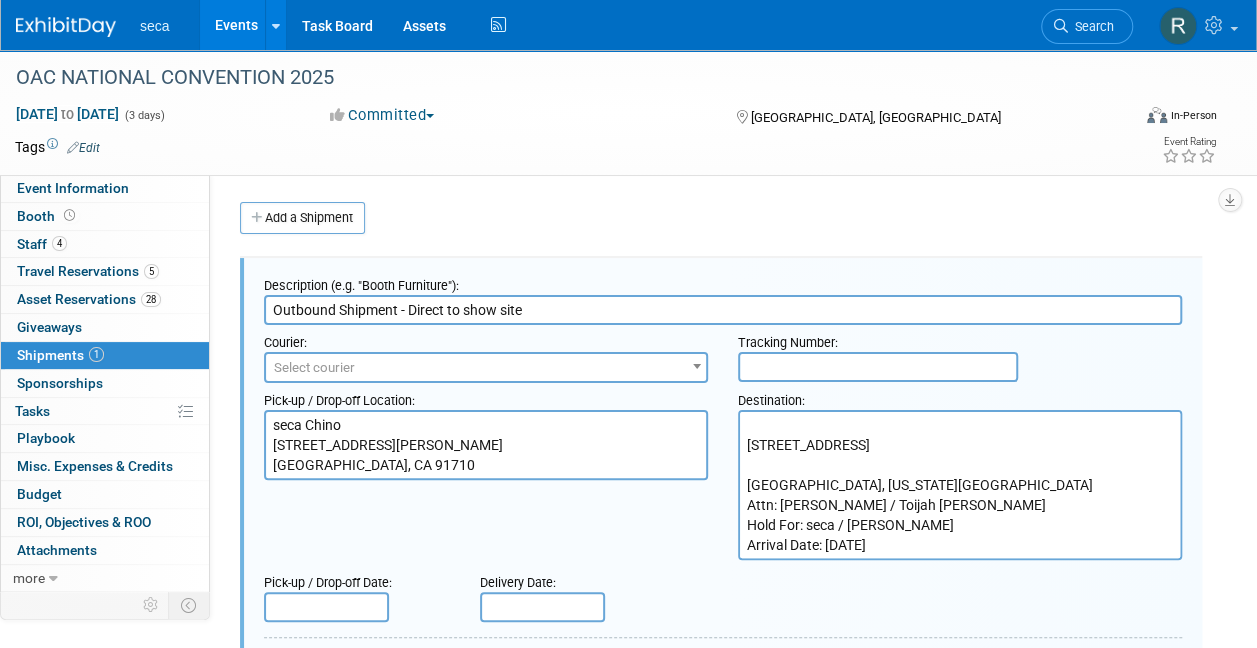 click on "Renaissance & Residence Inn [GEOGRAPHIC_DATA] Hotels
[STREET_ADDRESS]
[GEOGRAPHIC_DATA], [US_STATE][GEOGRAPHIC_DATA]
Attn: [PERSON_NAME] / Toijah [PERSON_NAME]
Hold For: seca / [PERSON_NAME]
Arrival Date: [DATE]" at bounding box center (960, 485) 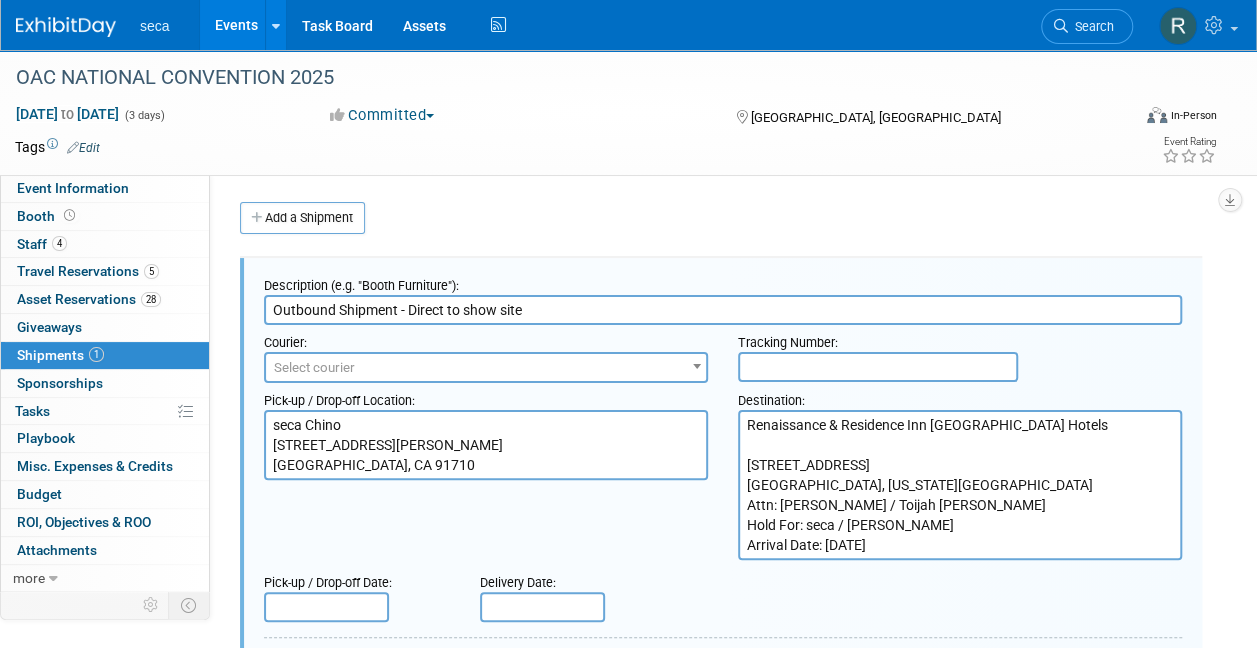 scroll, scrollTop: 0, scrollLeft: 0, axis: both 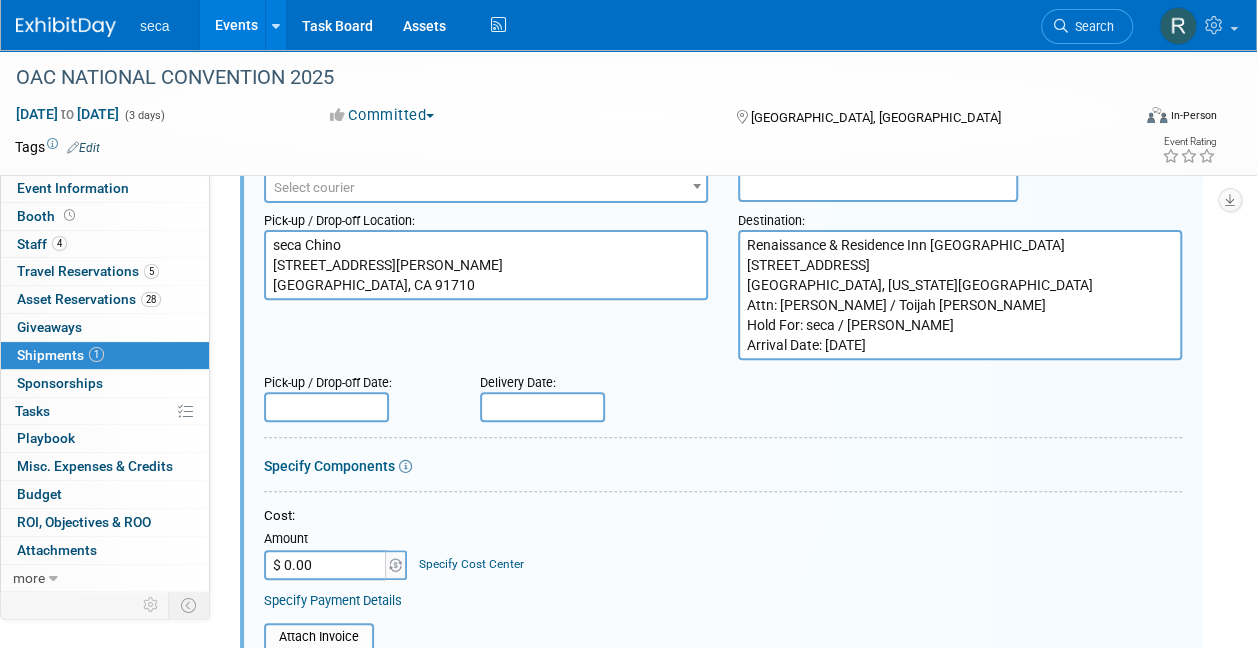 type on "Renaissance & Residence Inn [GEOGRAPHIC_DATA]
[STREET_ADDRESS]
[GEOGRAPHIC_DATA], [US_STATE][GEOGRAPHIC_DATA]
Attn: [PERSON_NAME] / Toijah [PERSON_NAME]
Hold For: seca / [PERSON_NAME]
Arrival Date: [DATE]" 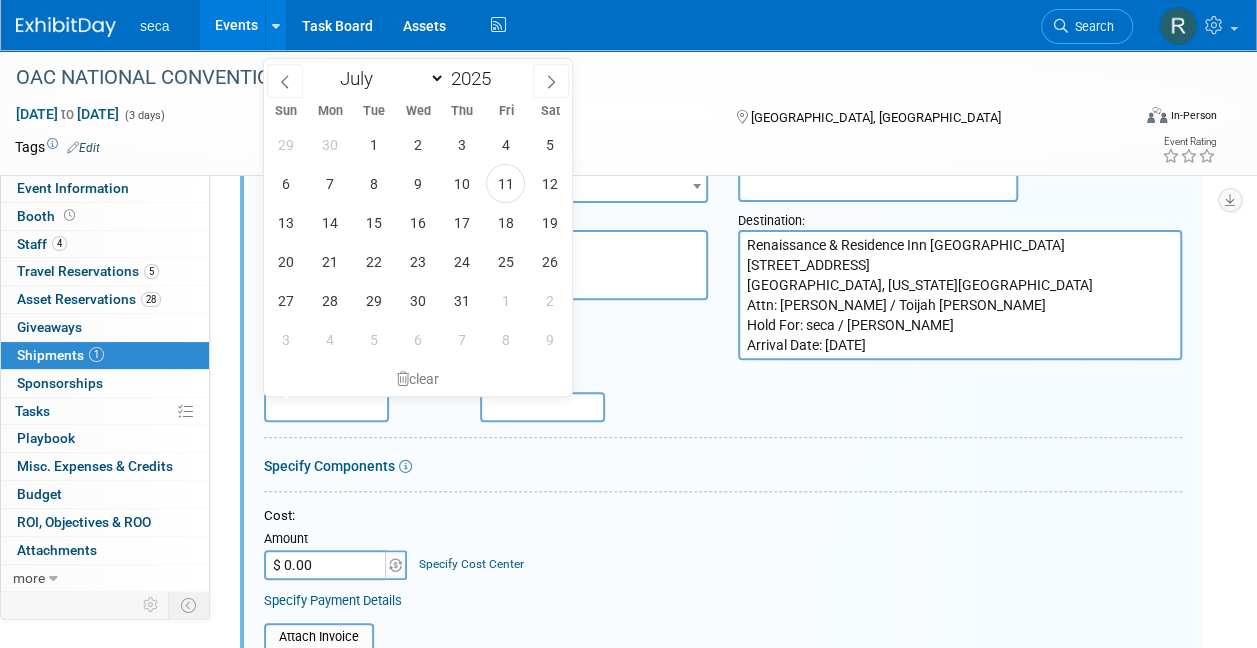 click at bounding box center (326, 407) 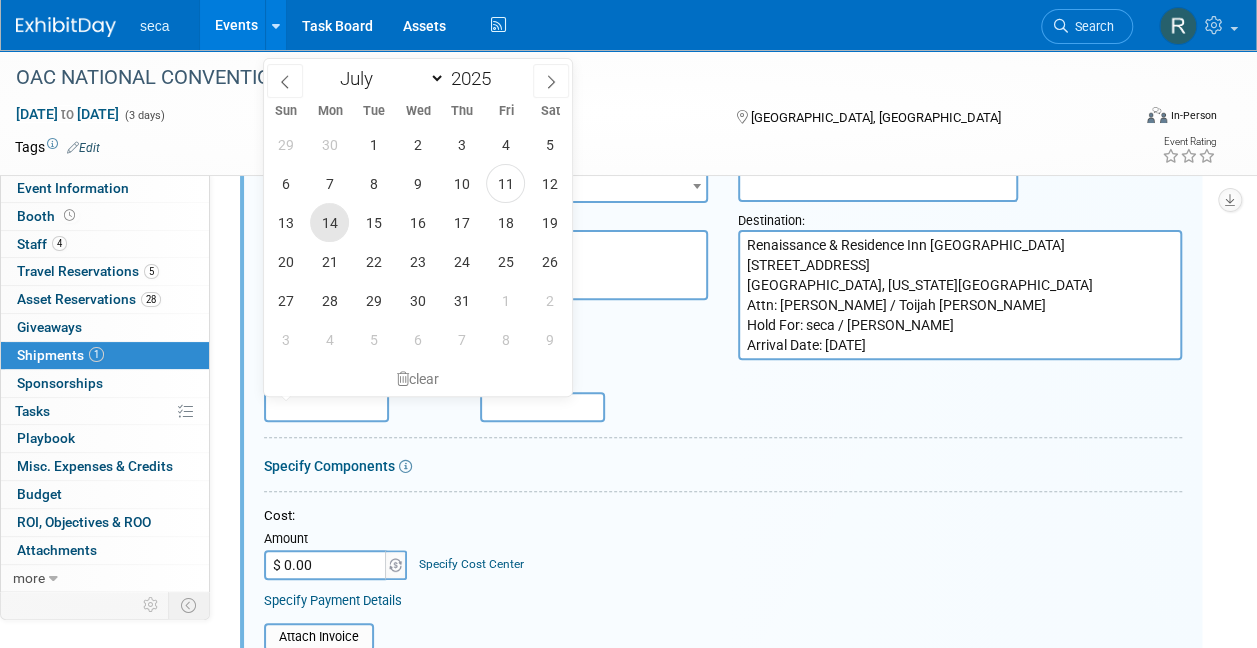 click on "14" at bounding box center [329, 222] 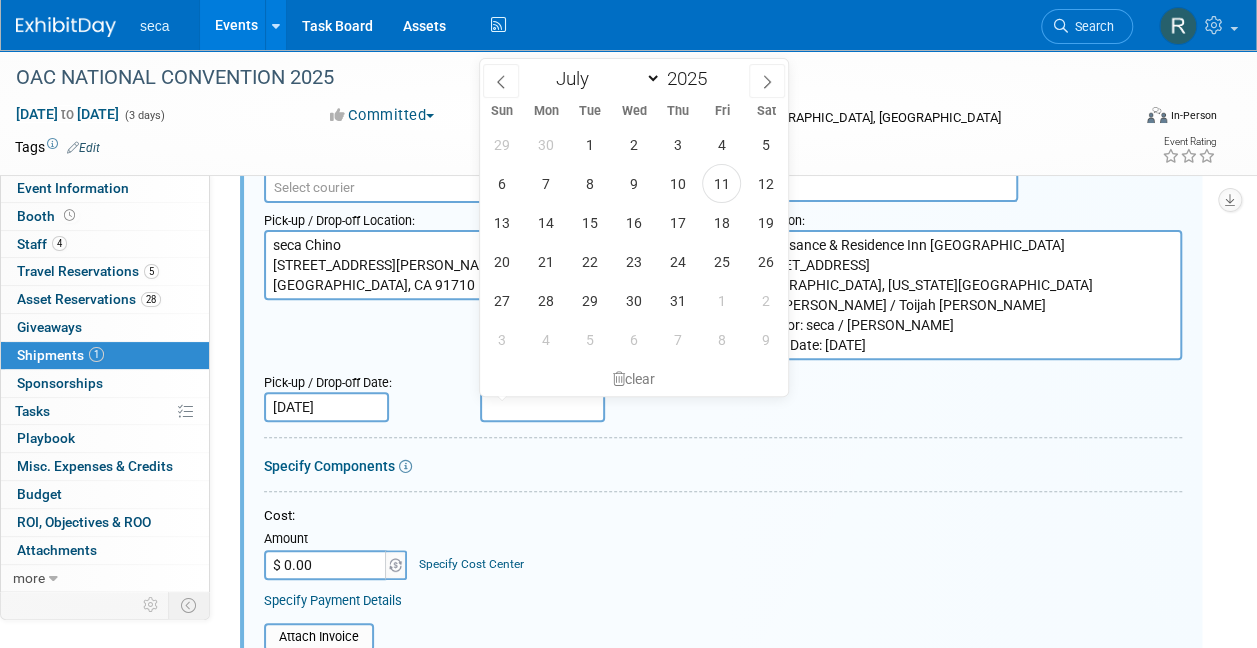 click at bounding box center [542, 407] 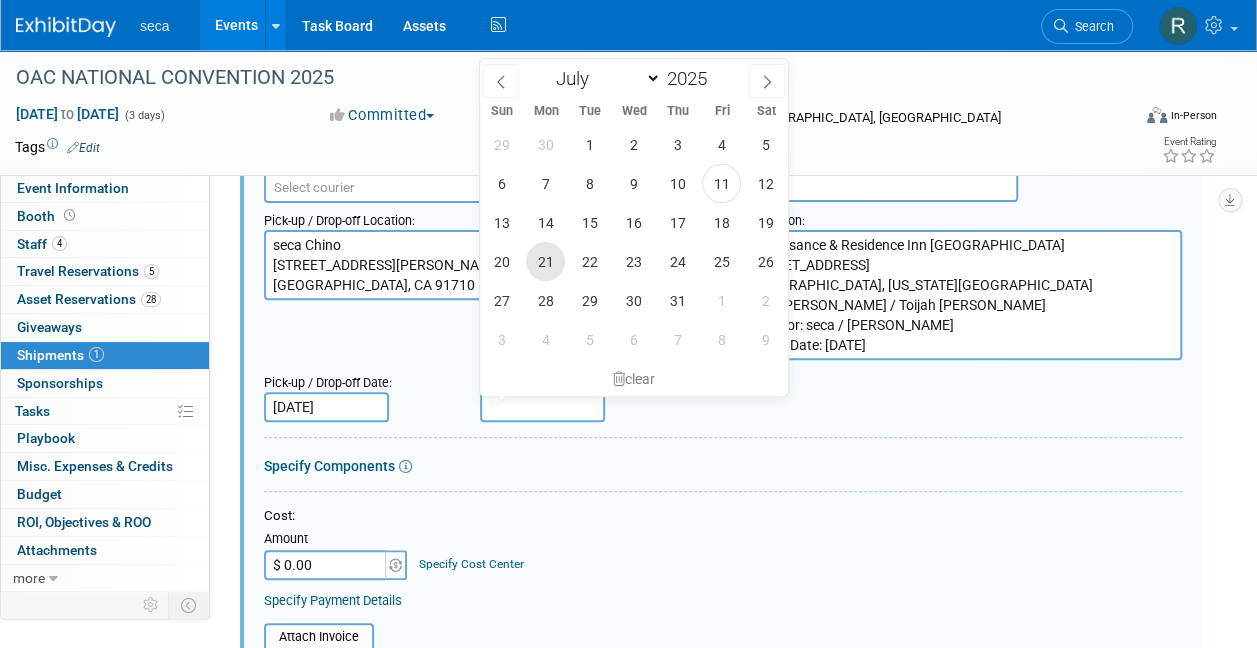 click on "21" at bounding box center (545, 261) 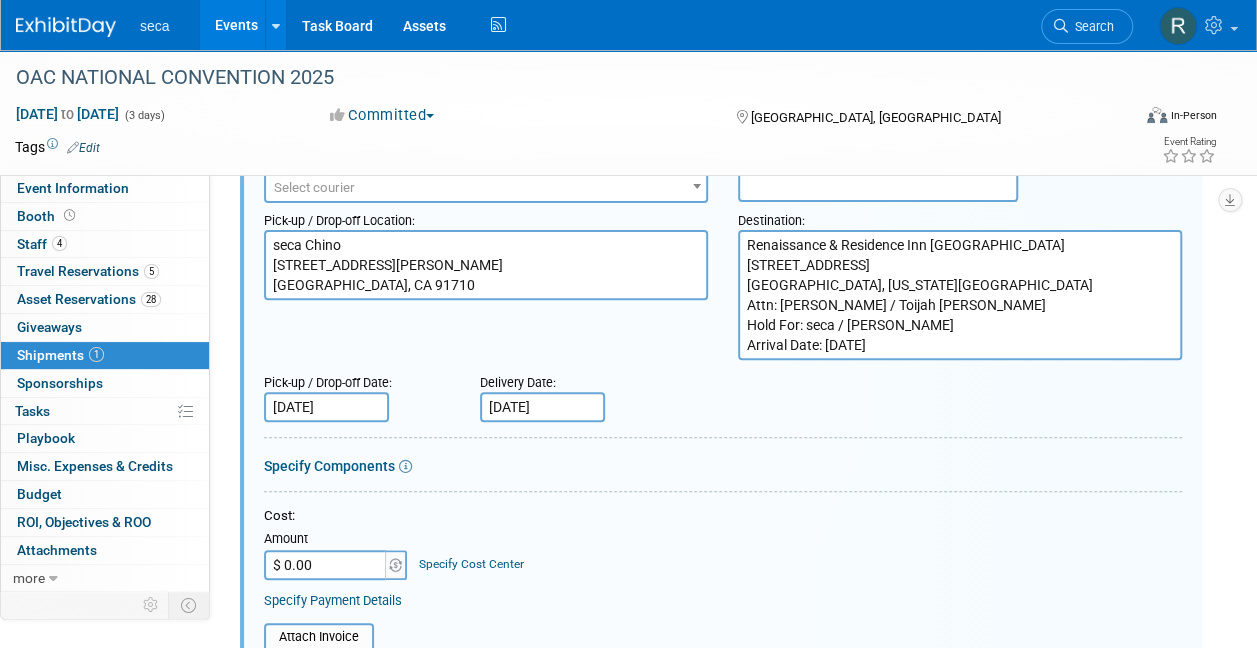 click on "Specify Components" at bounding box center (723, 466) 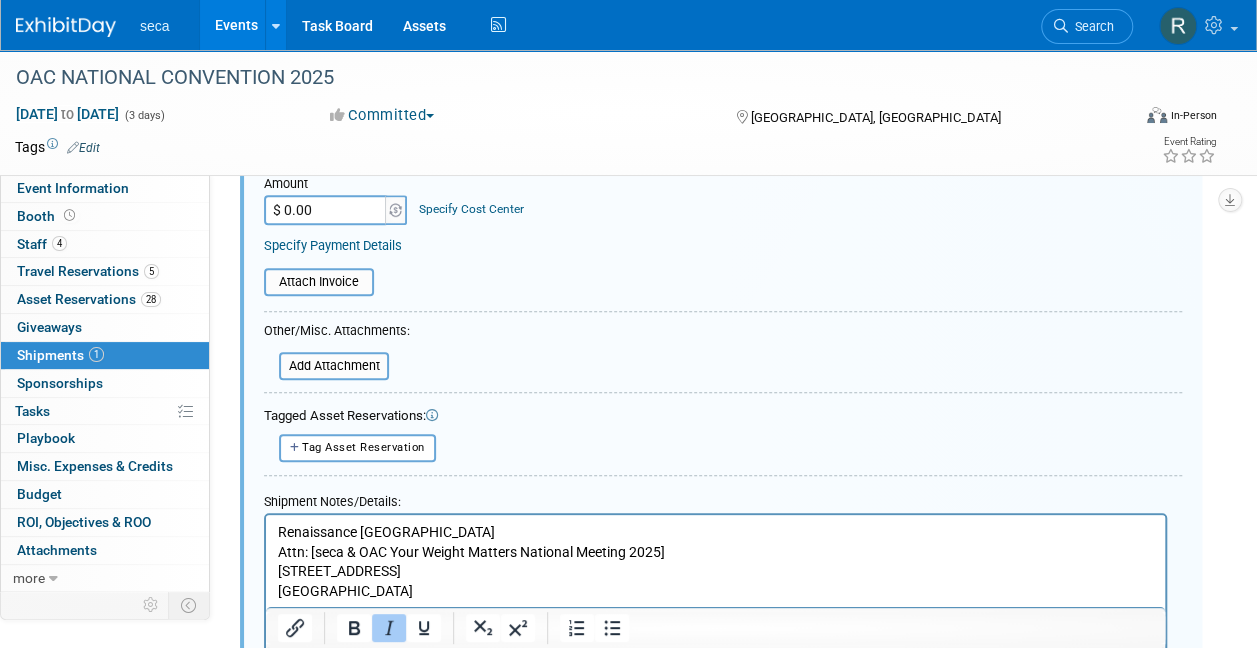 scroll, scrollTop: 715, scrollLeft: 0, axis: vertical 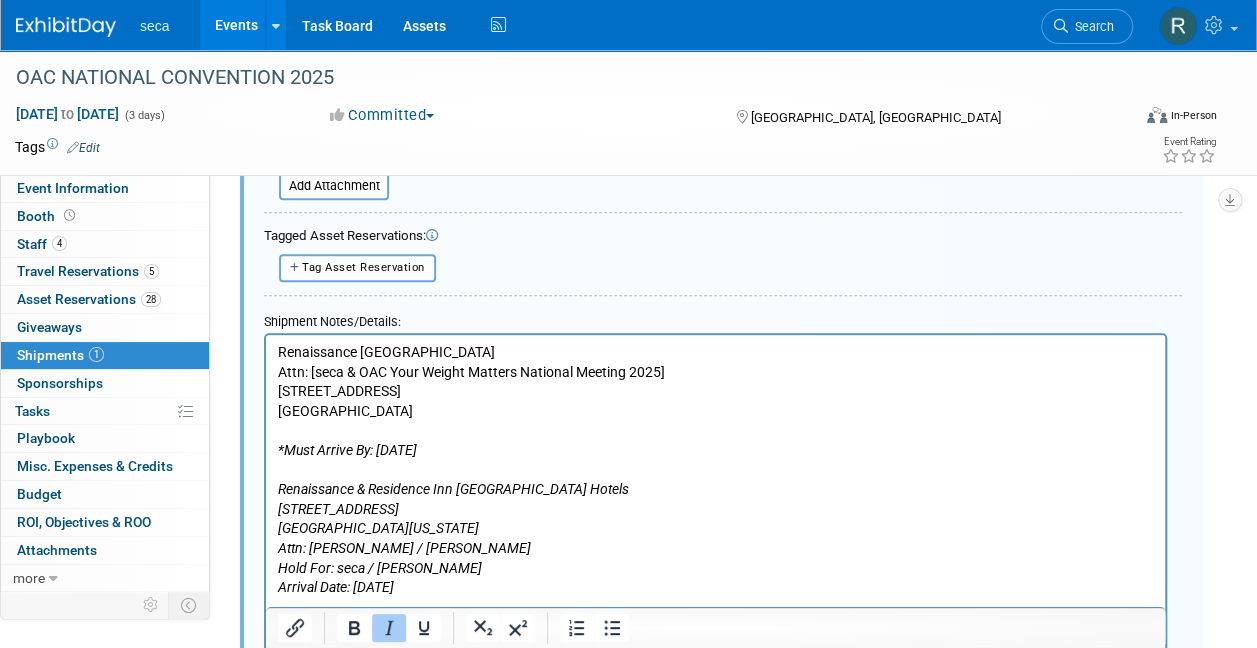 click on "Renaissance [GEOGRAPHIC_DATA] Attn: [seca & OAC Your Weight Matters National Meeting 2025] [STREET_ADDRESS] *Must Arrive By: [DATE]" at bounding box center [716, 401] 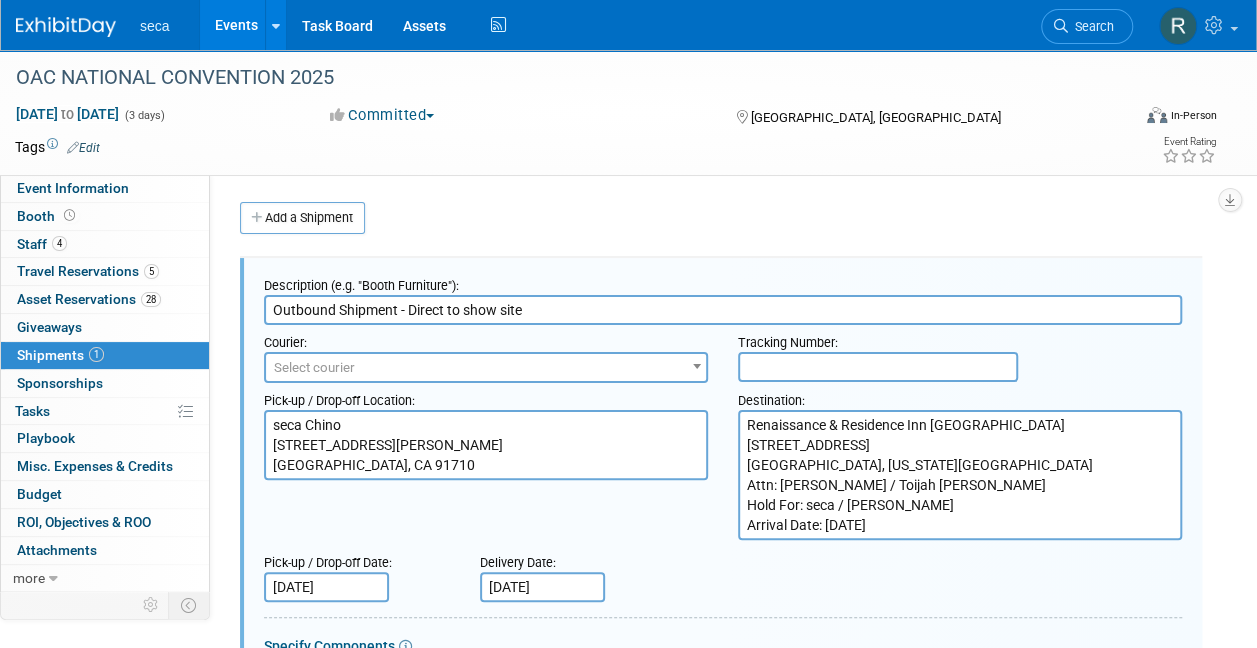 scroll, scrollTop: 80, scrollLeft: 0, axis: vertical 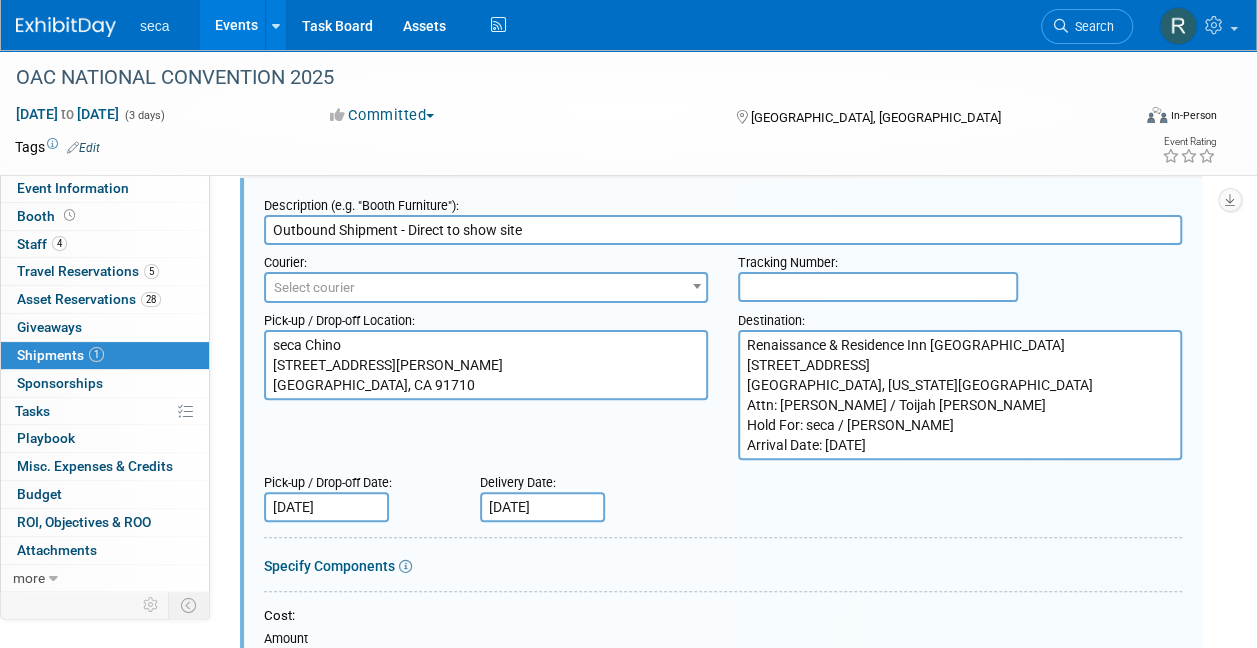click on "Renaissance & Residence Inn [GEOGRAPHIC_DATA]
[STREET_ADDRESS]
[GEOGRAPHIC_DATA], [US_STATE][GEOGRAPHIC_DATA]
Attn: [PERSON_NAME] / Toijah [PERSON_NAME]
Hold For: seca / [PERSON_NAME]
Arrival Date: [DATE]" at bounding box center (960, 395) 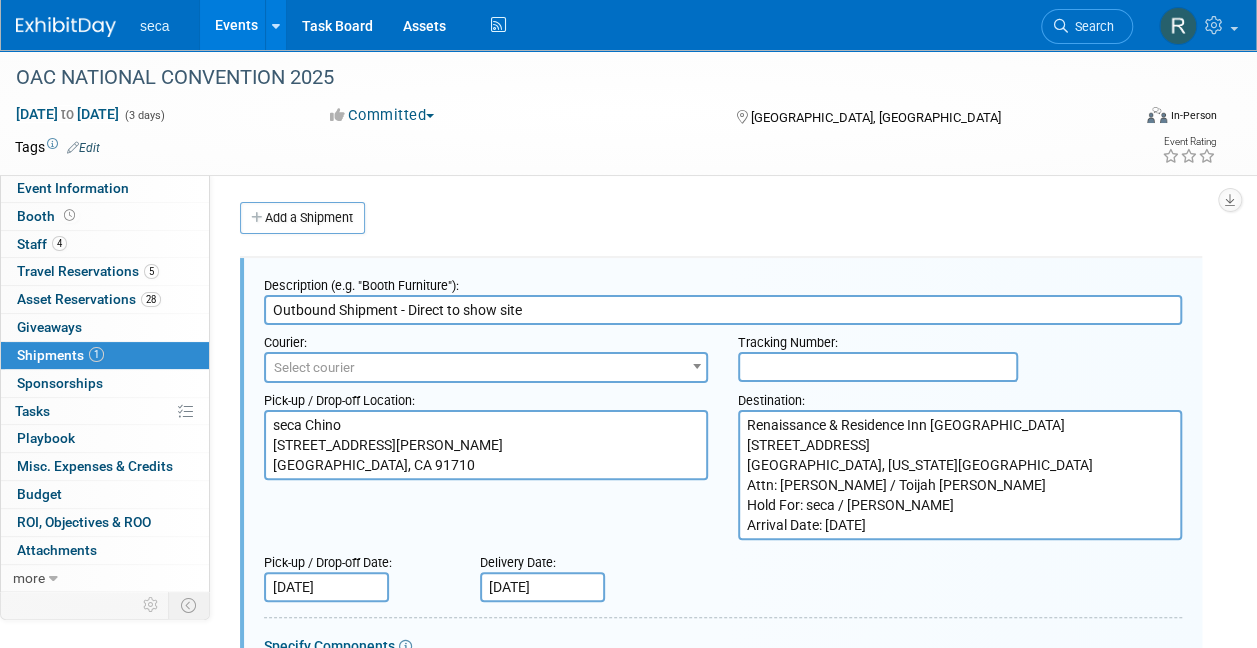 scroll, scrollTop: 66, scrollLeft: 0, axis: vertical 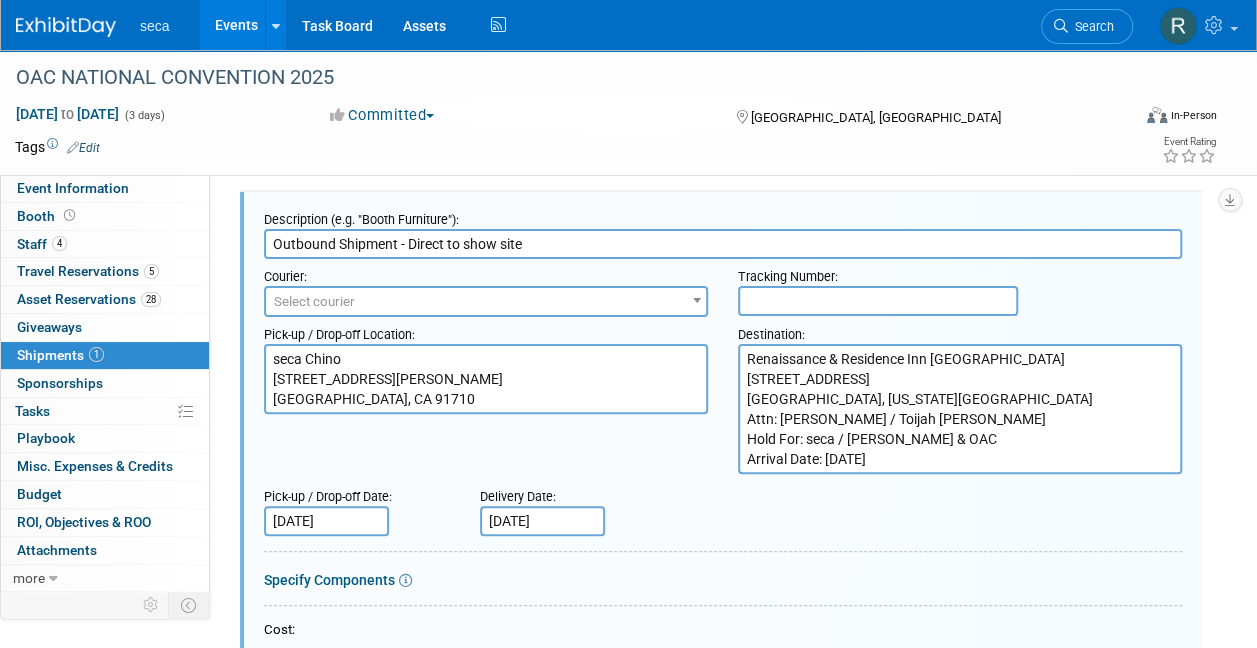 click on "Renaissance & Residence Inn [GEOGRAPHIC_DATA]
[STREET_ADDRESS]
[GEOGRAPHIC_DATA], [US_STATE][GEOGRAPHIC_DATA]
Attn: [PERSON_NAME] / Toijah [PERSON_NAME]
Hold For: seca / [PERSON_NAME] & OAC
Arrival Date: [DATE]" at bounding box center [960, 409] 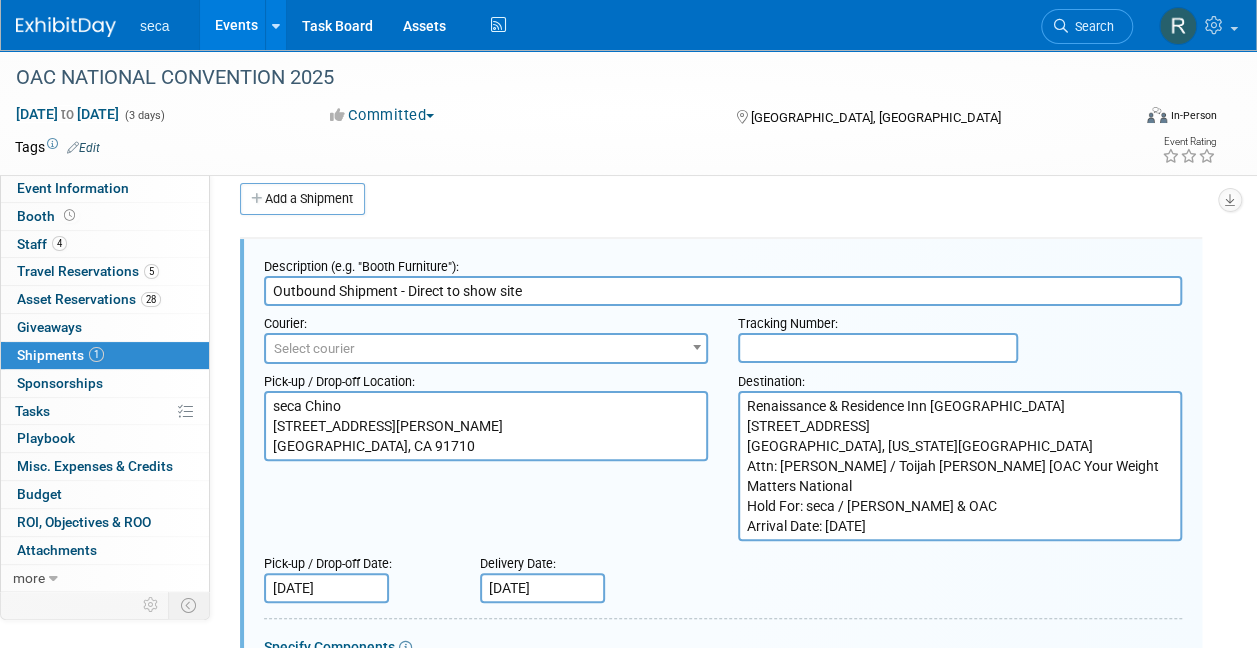scroll, scrollTop: 18, scrollLeft: 0, axis: vertical 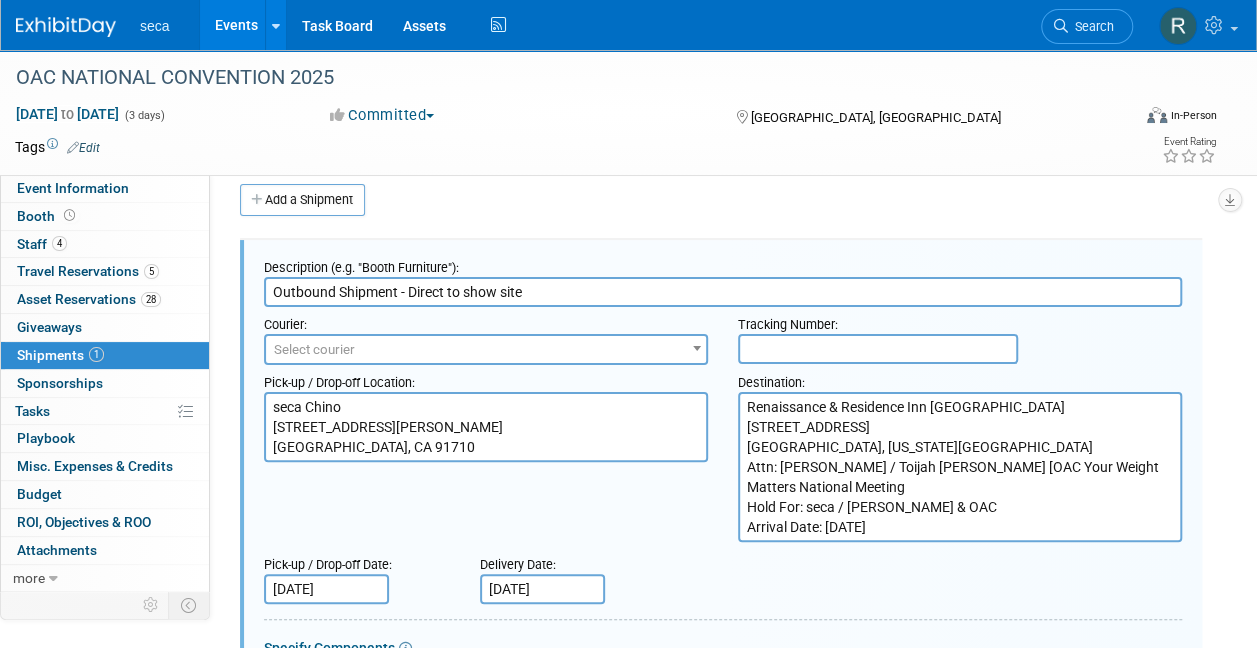 click on "Renaissance & Residence Inn [GEOGRAPHIC_DATA]
[STREET_ADDRESS]
[GEOGRAPHIC_DATA], [US_STATE][GEOGRAPHIC_DATA]
Attn: [PERSON_NAME] / Toijah [PERSON_NAME] [OAC Your Weight Matters National Meeting
Hold For: seca / [PERSON_NAME] & OAC
Arrival Date: [DATE]" at bounding box center [960, 467] 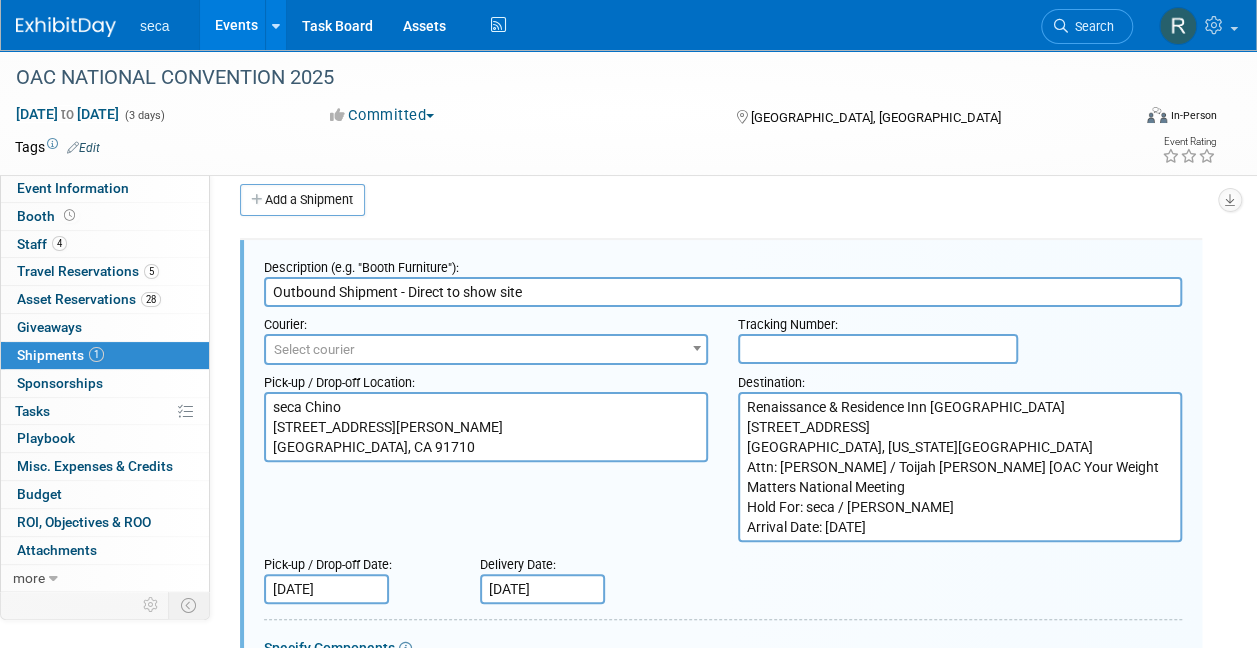 drag, startPoint x: 982, startPoint y: 466, endPoint x: 1063, endPoint y: 372, distance: 124.08465 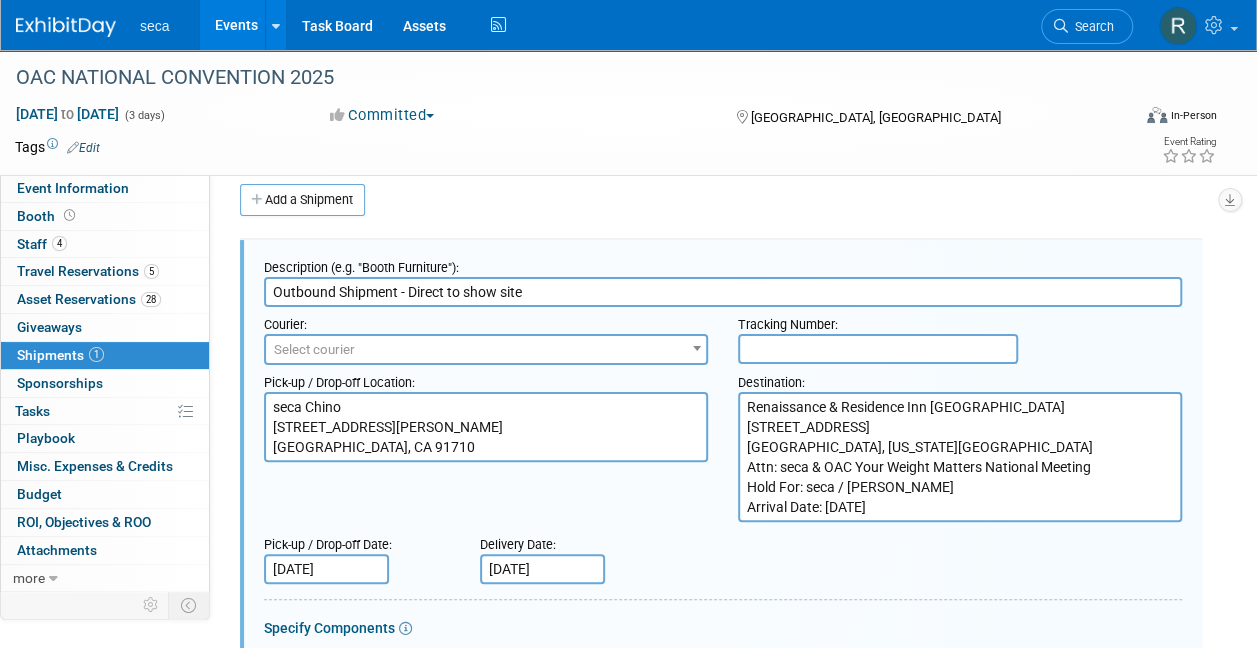 click on "Renaissance & Residence Inn [GEOGRAPHIC_DATA]
[STREET_ADDRESS]
[GEOGRAPHIC_DATA], [US_STATE][GEOGRAPHIC_DATA]
Attn: seca & OAC Your Weight Matters National Meeting
Hold For: seca / [PERSON_NAME]
Arrival Date: [DATE]" at bounding box center (960, 457) 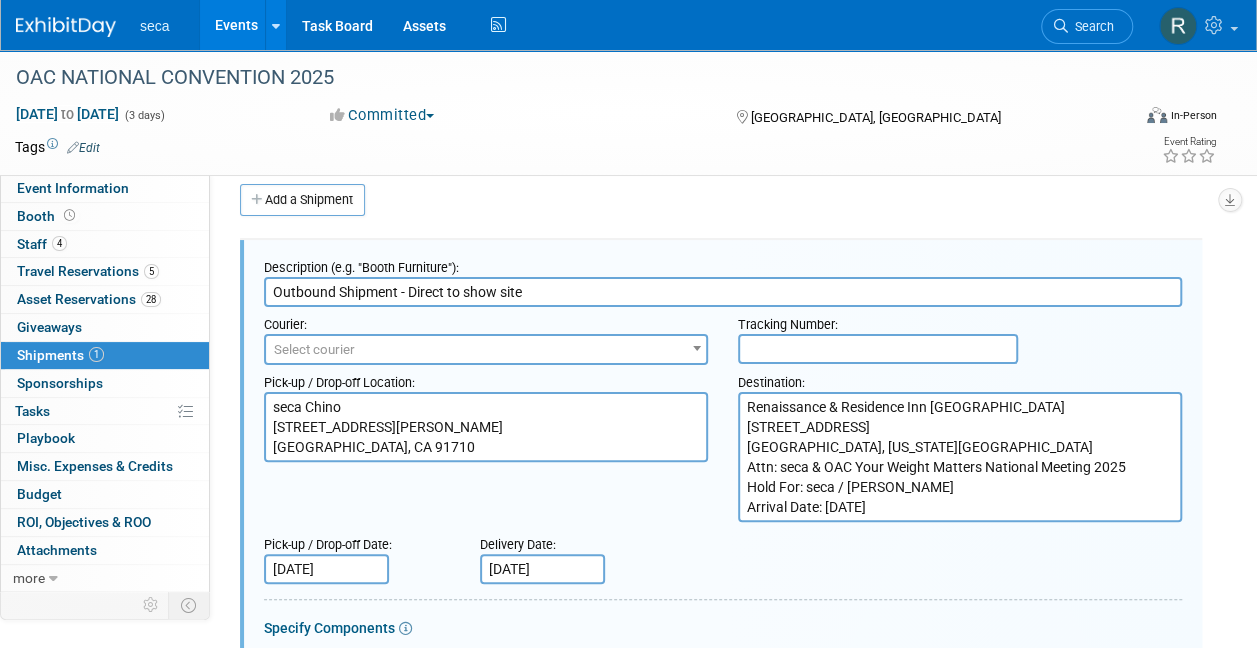click on "Renaissance & Residence Inn [GEOGRAPHIC_DATA]
[STREET_ADDRESS]
[GEOGRAPHIC_DATA], [US_STATE][GEOGRAPHIC_DATA]
Attn: seca & OAC Your Weight Matters National Meeting 2025
Hold For: seca / [PERSON_NAME]
Arrival Date: [DATE]" at bounding box center [960, 457] 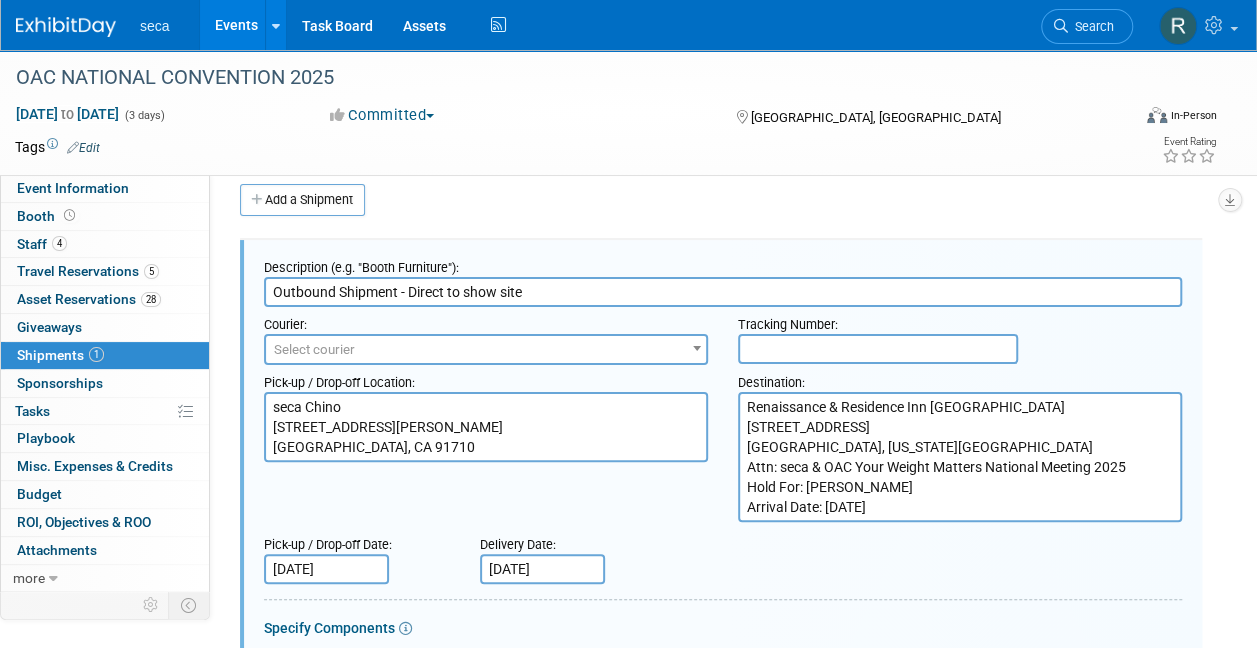 click on "Renaissance & Residence Inn [GEOGRAPHIC_DATA]
[STREET_ADDRESS]
[GEOGRAPHIC_DATA], [US_STATE][GEOGRAPHIC_DATA]
Attn: seca & OAC Your Weight Matters National Meeting 2025
Hold For: [PERSON_NAME]
Arrival Date: [DATE]" at bounding box center [960, 457] 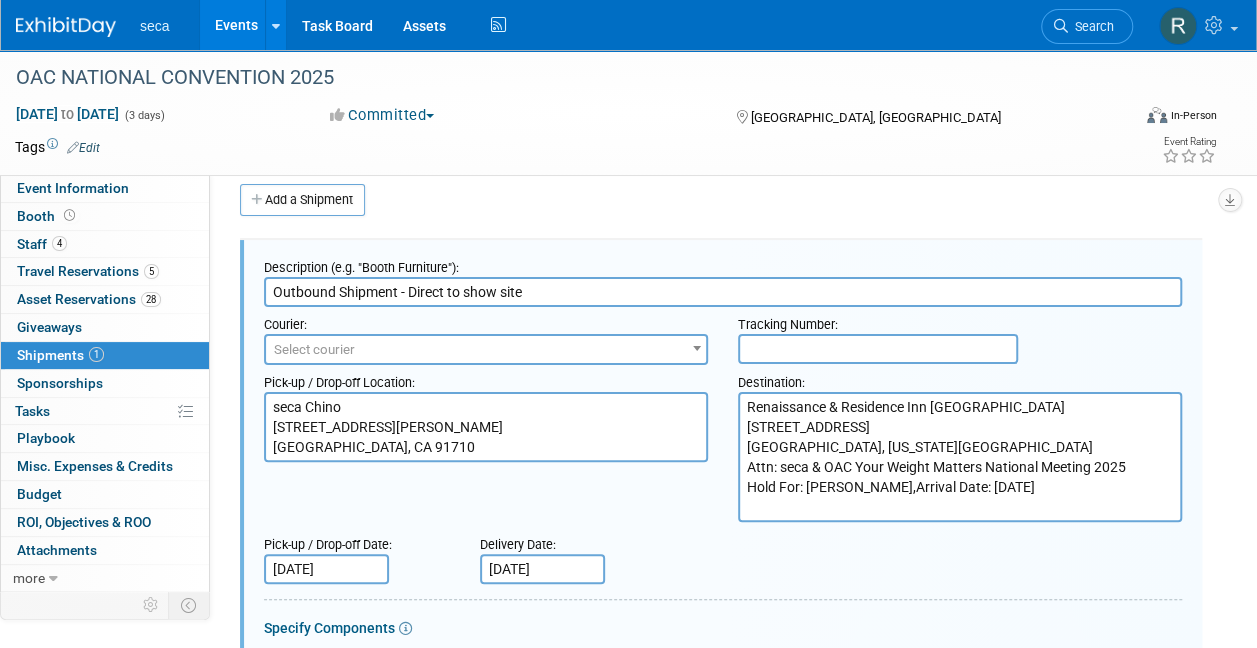 click on "Renaissance & Residence Inn [GEOGRAPHIC_DATA]
[STREET_ADDRESS]
[GEOGRAPHIC_DATA], [US_STATE][GEOGRAPHIC_DATA]
Attn: seca & OAC Your Weight Matters National Meeting 2025
Hold For: [PERSON_NAME],Arrival Date: [DATE]" at bounding box center [960, 457] 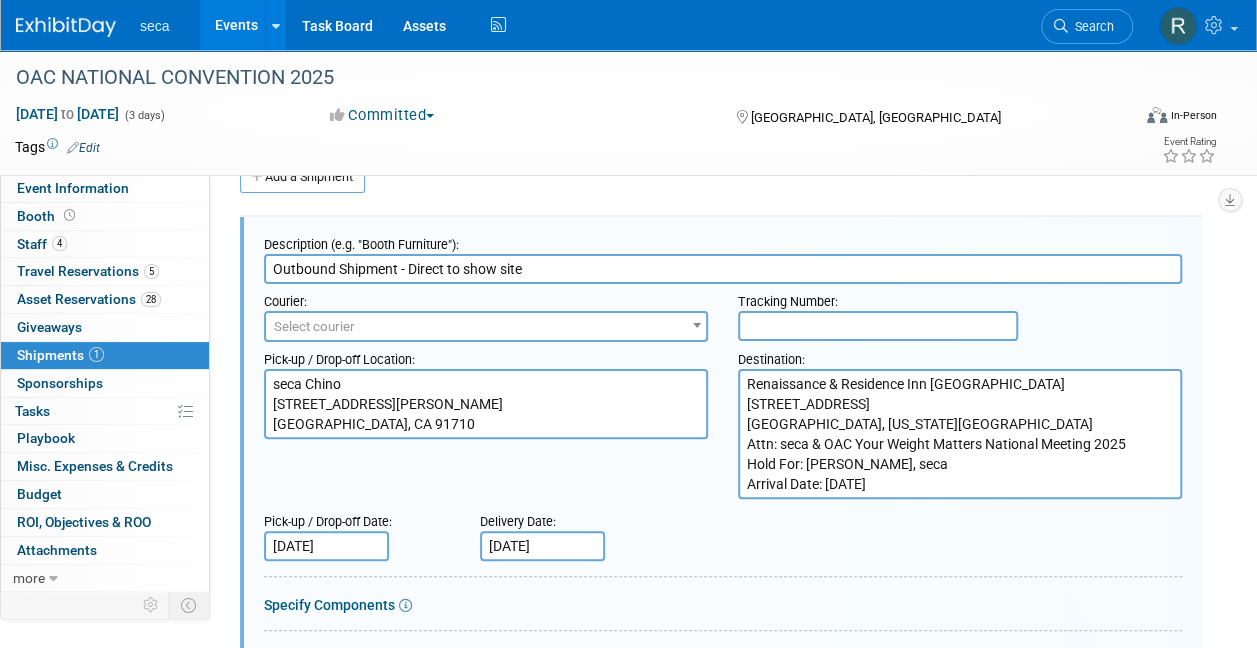 scroll, scrollTop: 42, scrollLeft: 0, axis: vertical 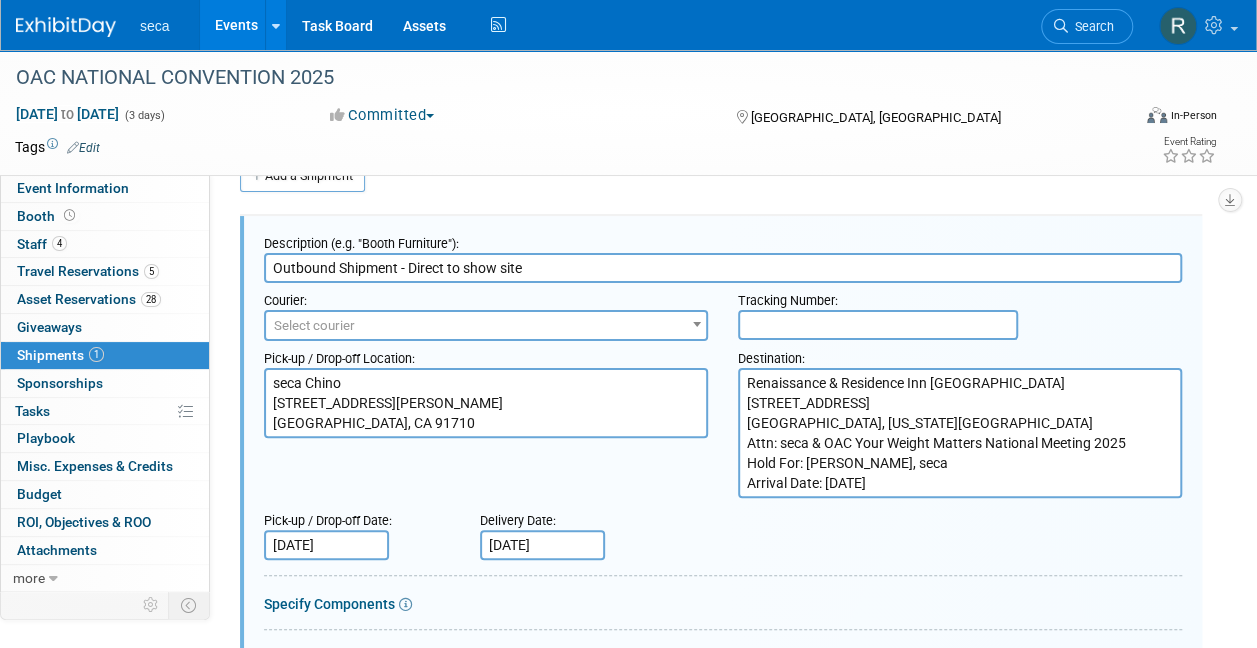 type on "Renaissance & Residence Inn [GEOGRAPHIC_DATA]
[STREET_ADDRESS]
[GEOGRAPHIC_DATA], [US_STATE][GEOGRAPHIC_DATA]
Attn: seca & OAC Your Weight Matters National Meeting 2025
Hold For: [PERSON_NAME], seca
Arrival Date: [DATE]" 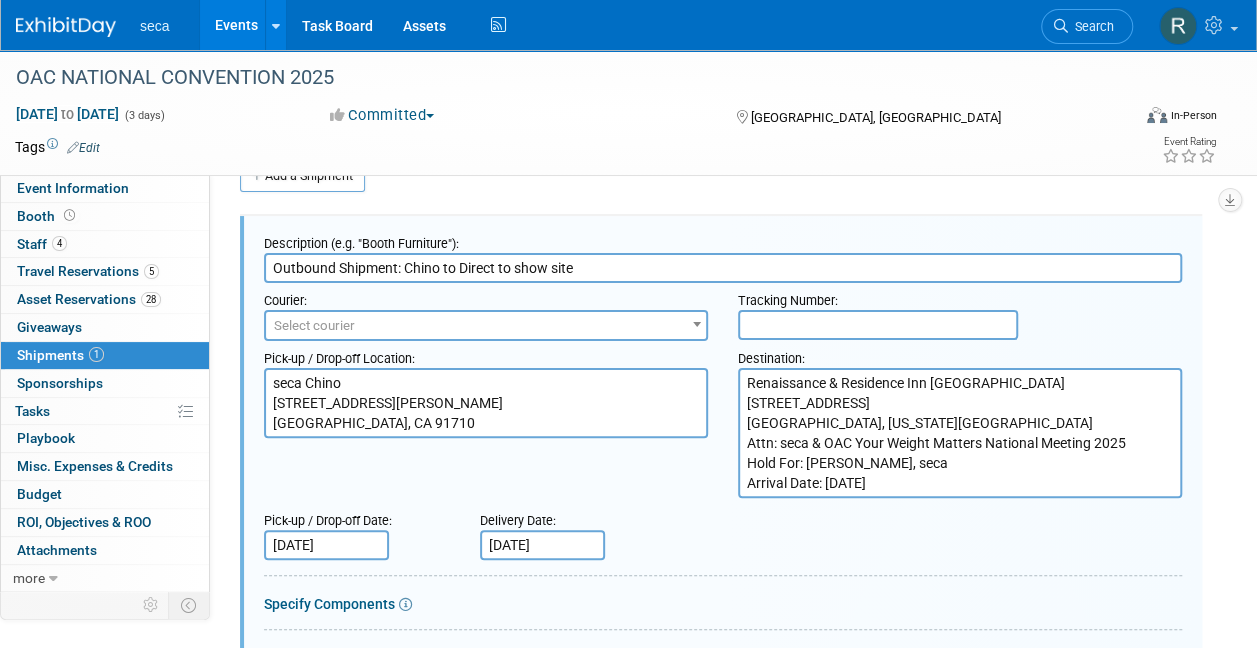 click on "Outbound Shipment: Chino to Direct to show site" at bounding box center (723, 268) 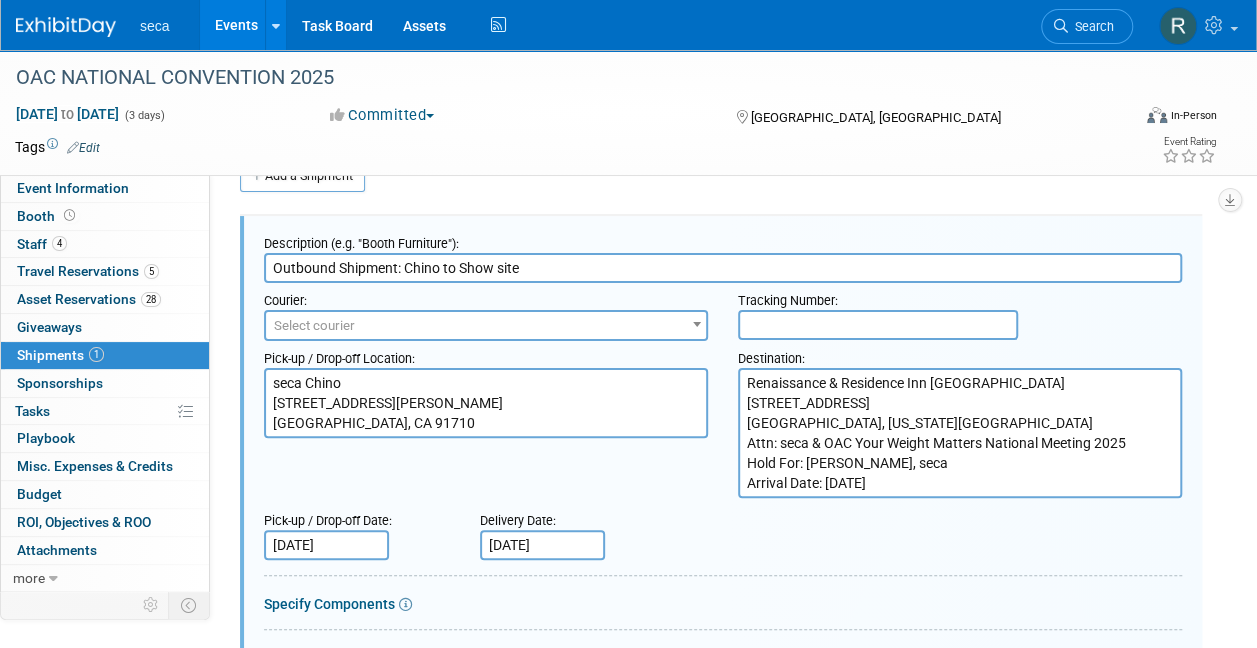 click on "Outbound Shipment: Chino to Show site" at bounding box center (723, 268) 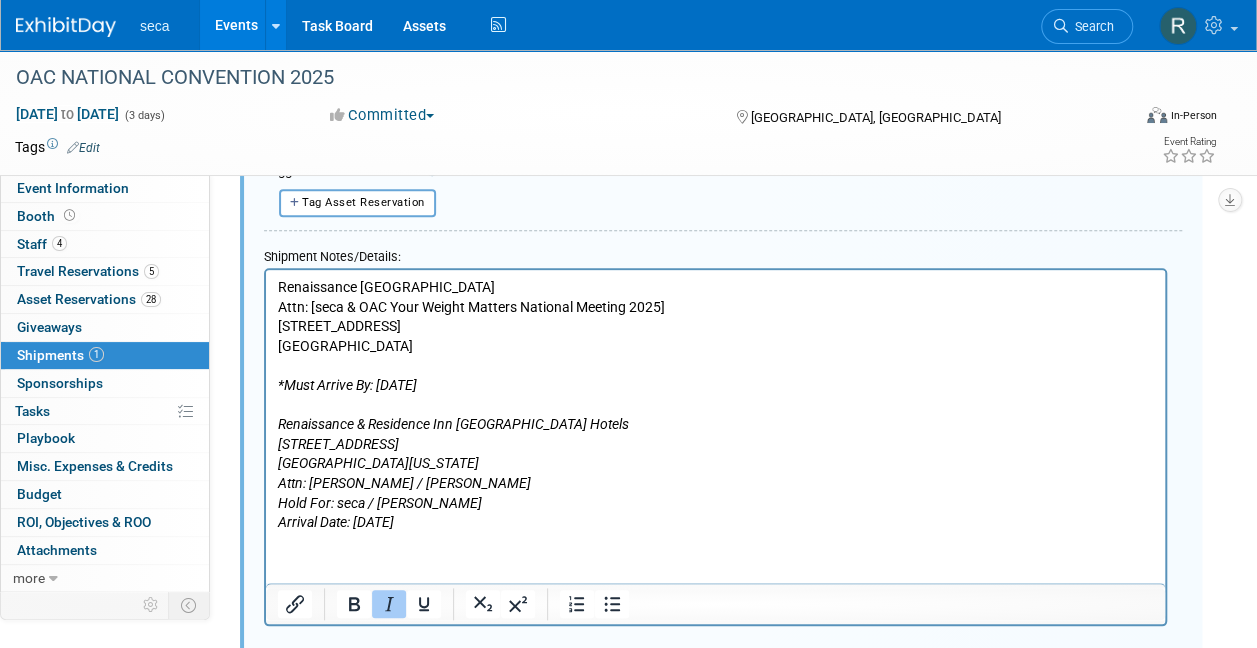 scroll, scrollTop: 777, scrollLeft: 0, axis: vertical 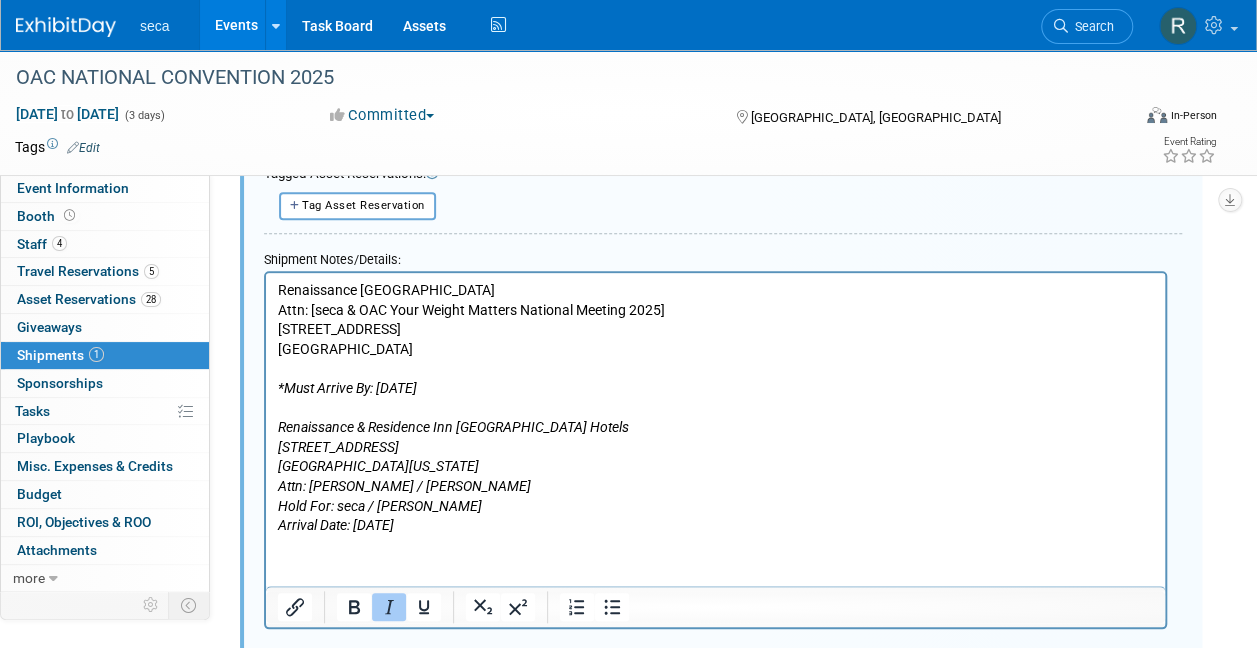 type on "Outbound Shipment: Chino to Show Site" 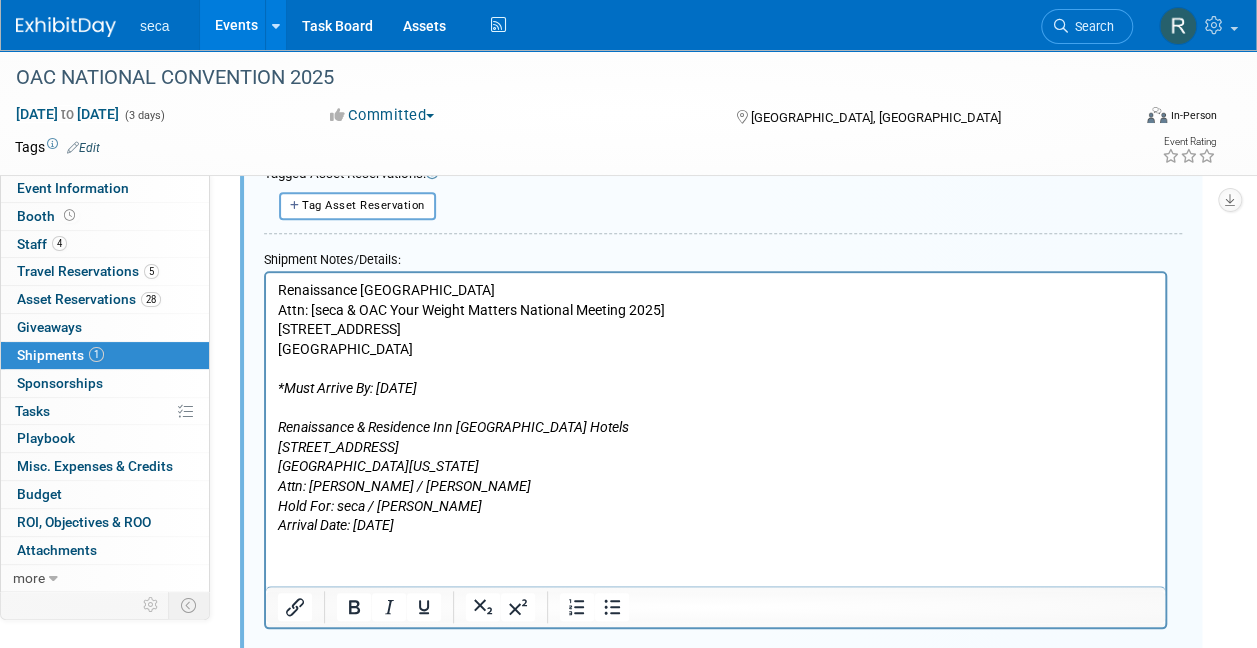 drag, startPoint x: 410, startPoint y: 349, endPoint x: 230, endPoint y: 284, distance: 191.37659 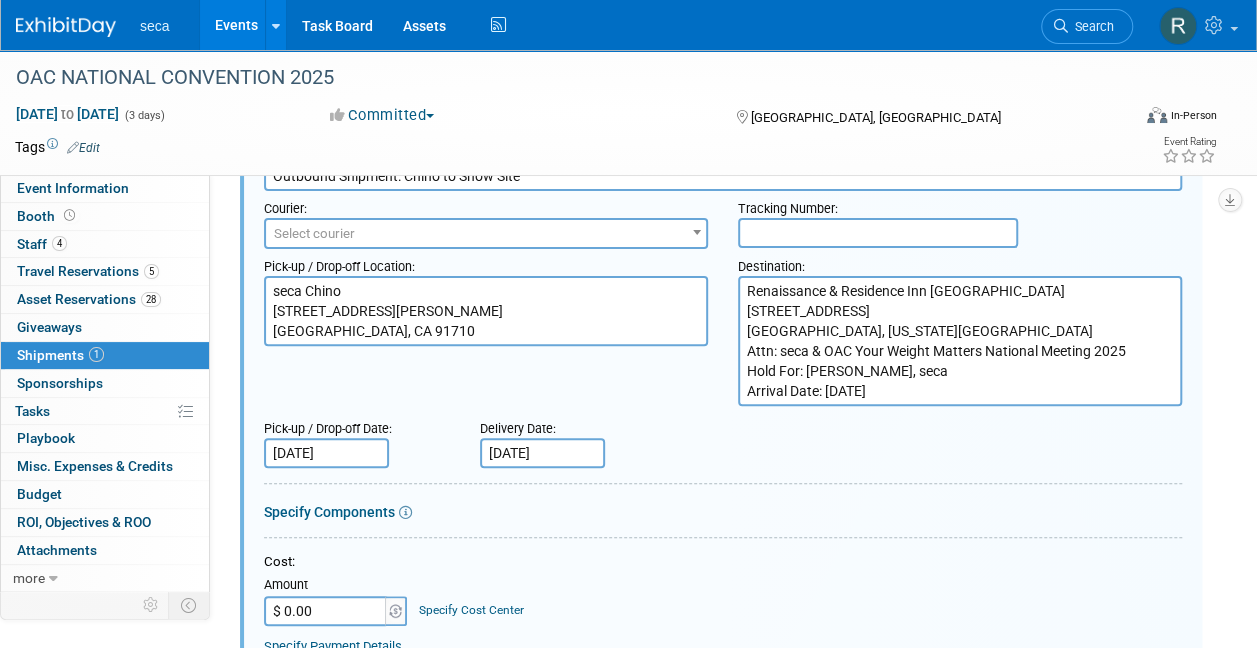 scroll, scrollTop: 121, scrollLeft: 0, axis: vertical 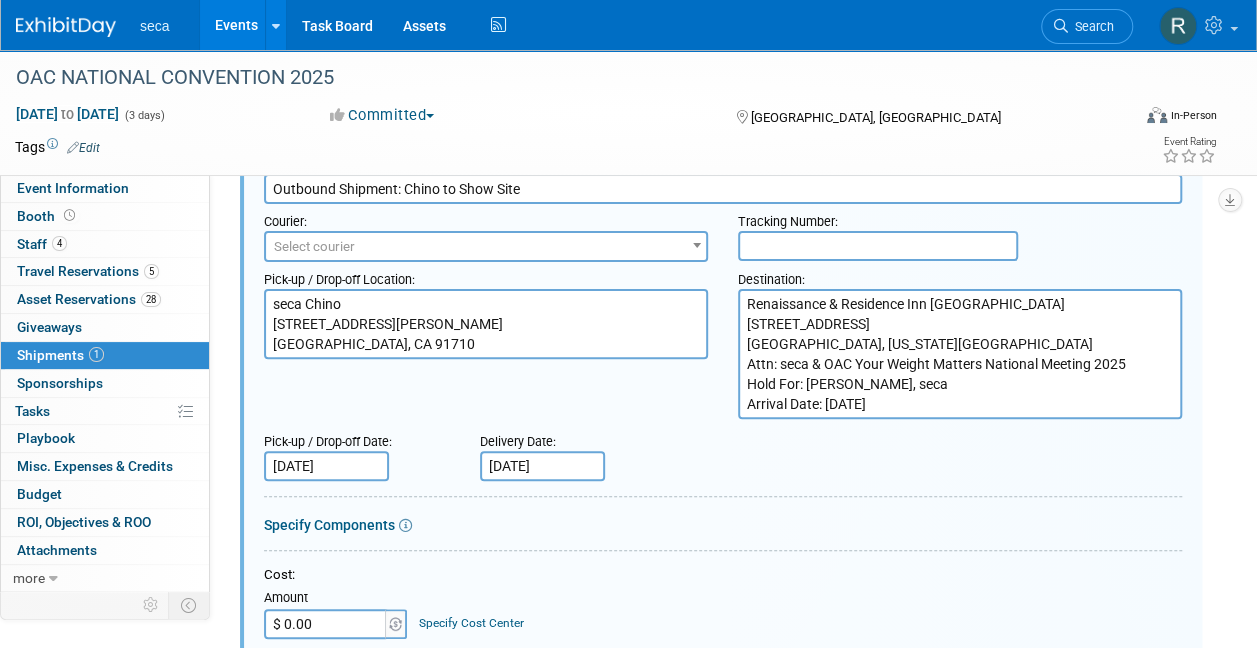 drag, startPoint x: 976, startPoint y: 392, endPoint x: 959, endPoint y: 402, distance: 19.723083 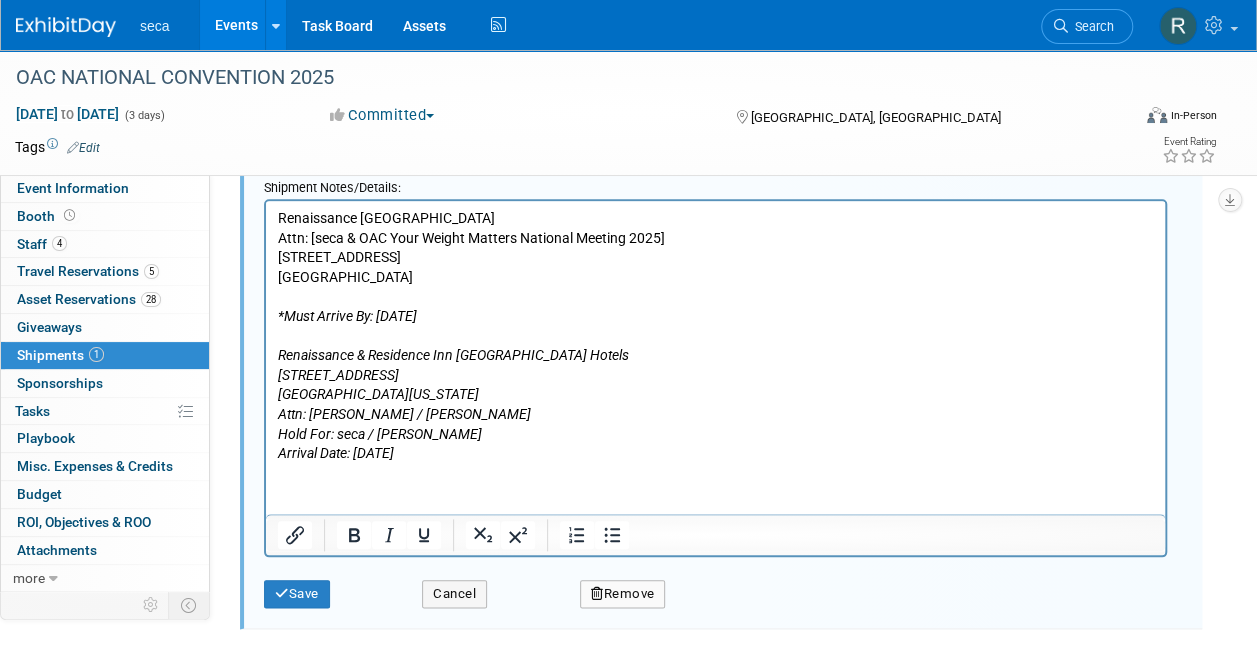 scroll, scrollTop: 808, scrollLeft: 0, axis: vertical 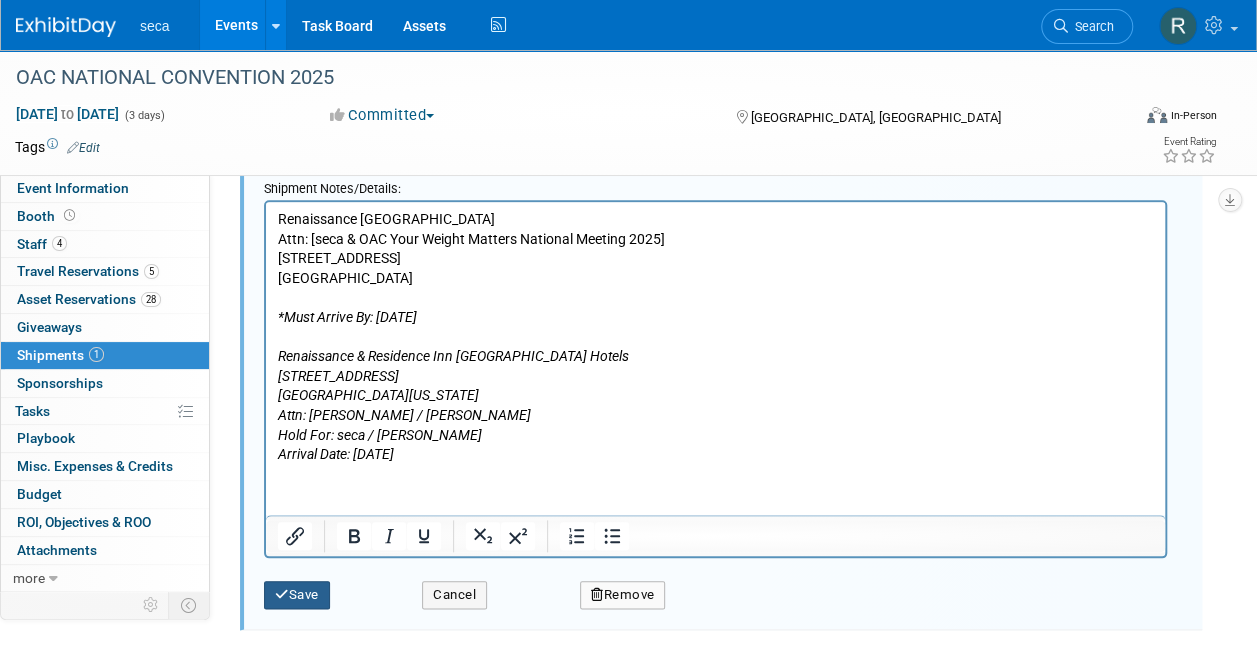 type on "Renaissance [GEOGRAPHIC_DATA]
Attn: [seca & OAC Your Weight Matters National Meeting 2025]
[STREET_ADDRESS]" 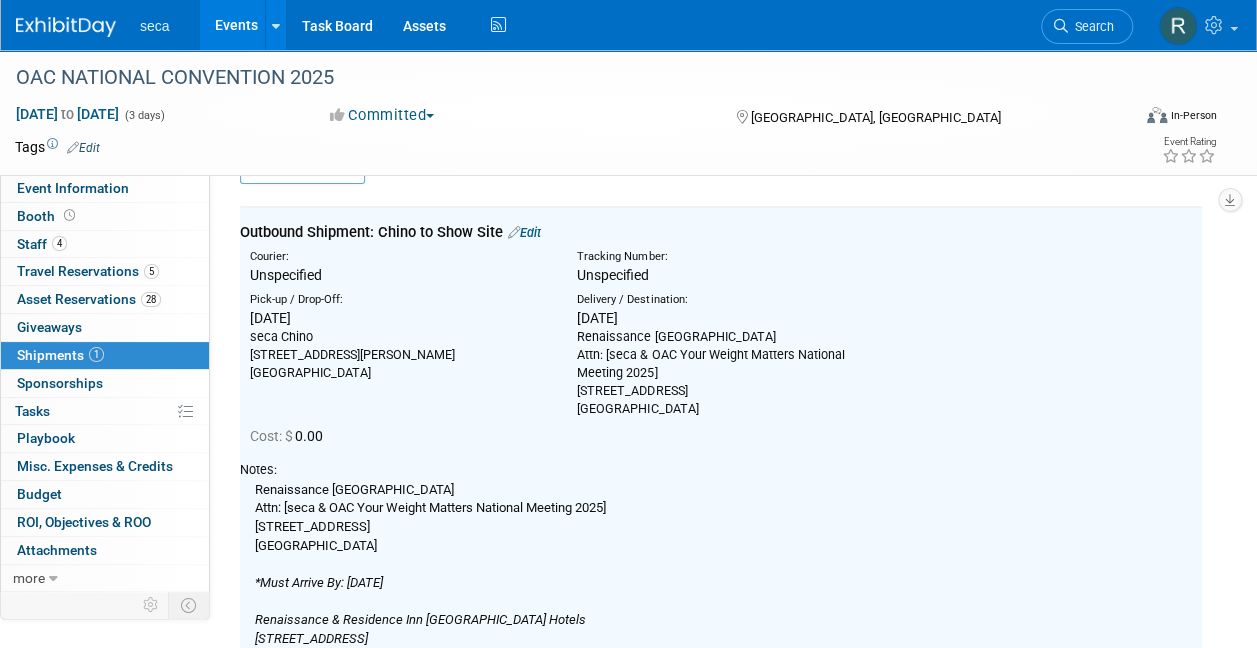scroll, scrollTop: 29, scrollLeft: 0, axis: vertical 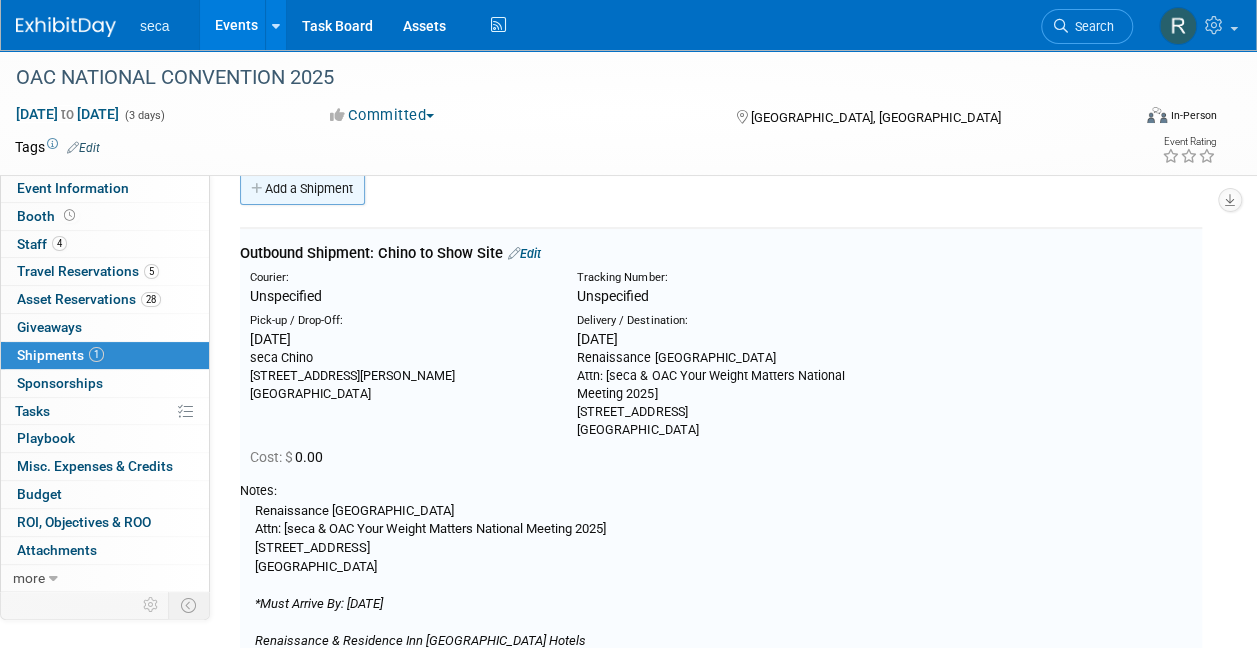 click on "Add a Shipment" at bounding box center [302, 189] 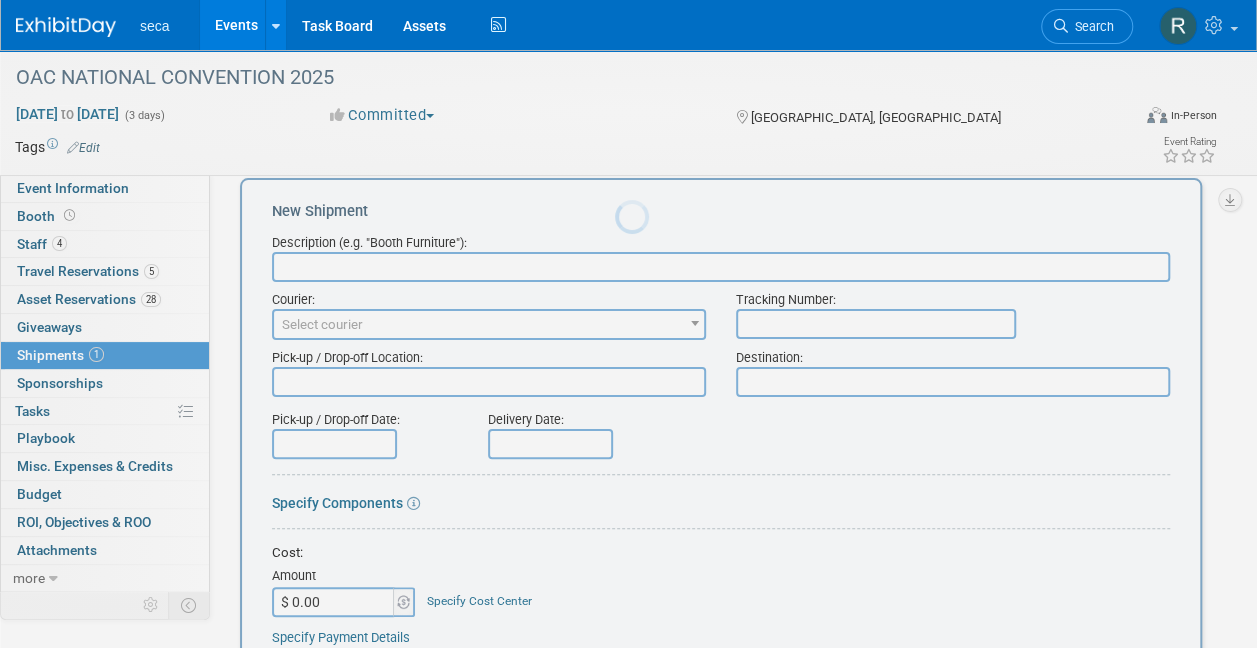 scroll, scrollTop: 0, scrollLeft: 0, axis: both 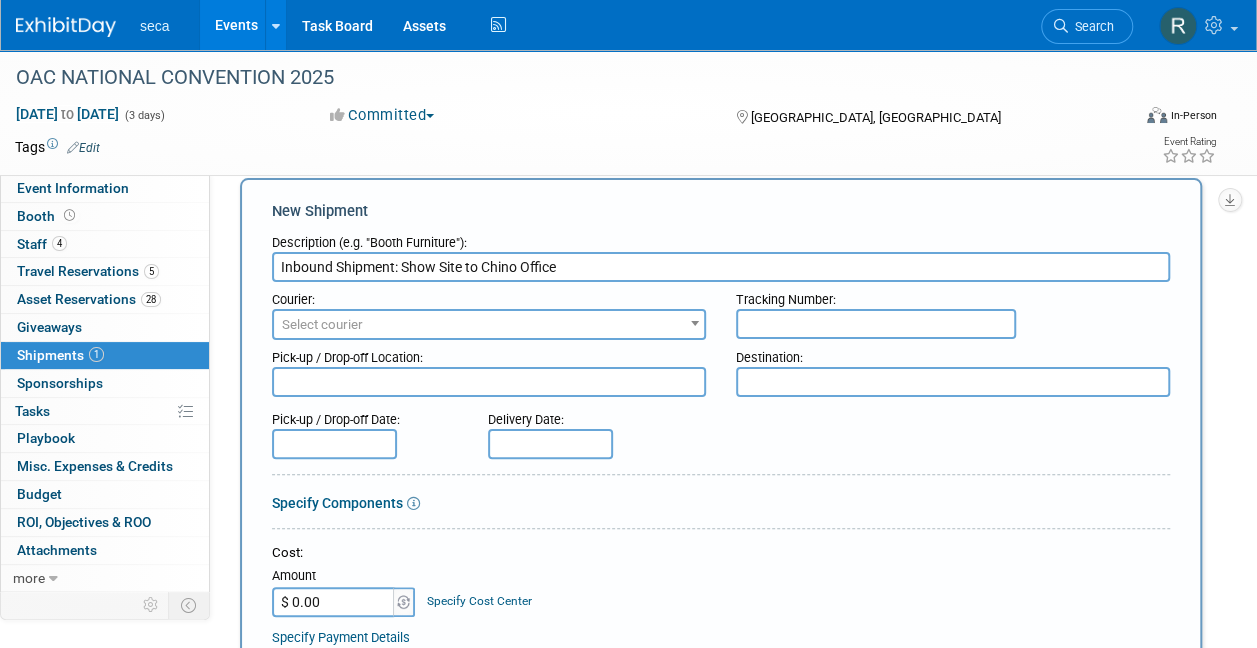 type on "Inbound Shipment: Show Site to Chino Office" 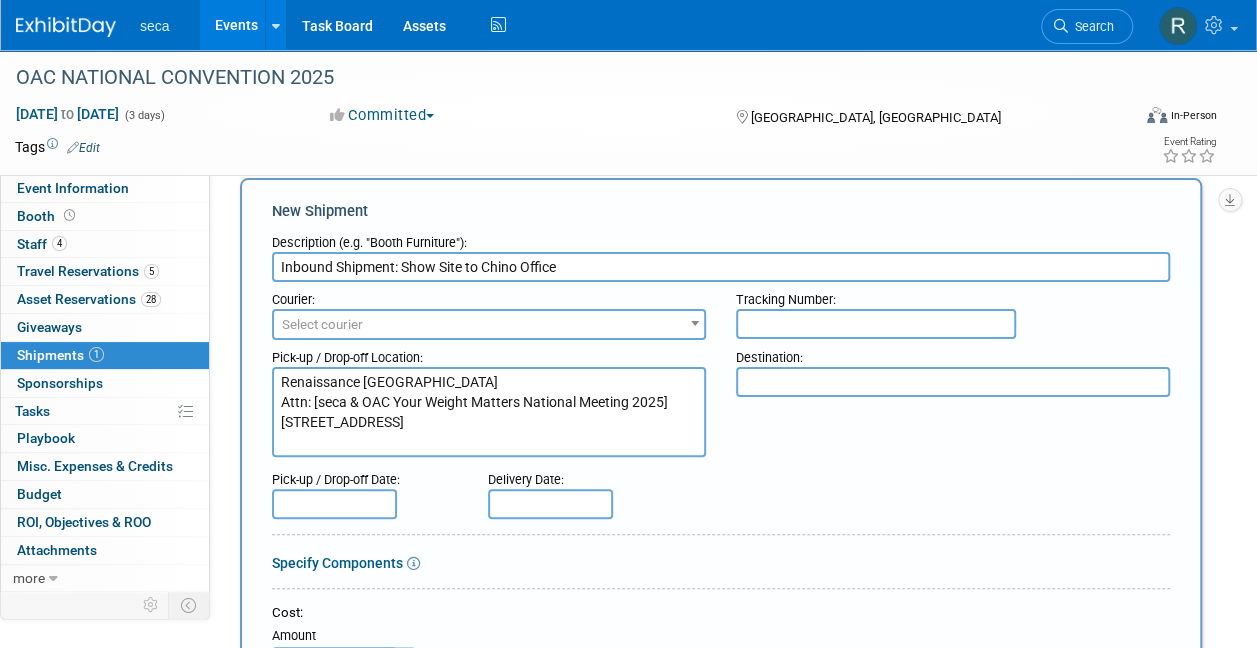 type on "Renaissance [GEOGRAPHIC_DATA]
Attn: [seca & OAC Your Weight Matters National Meeting 2025]
[STREET_ADDRESS]" 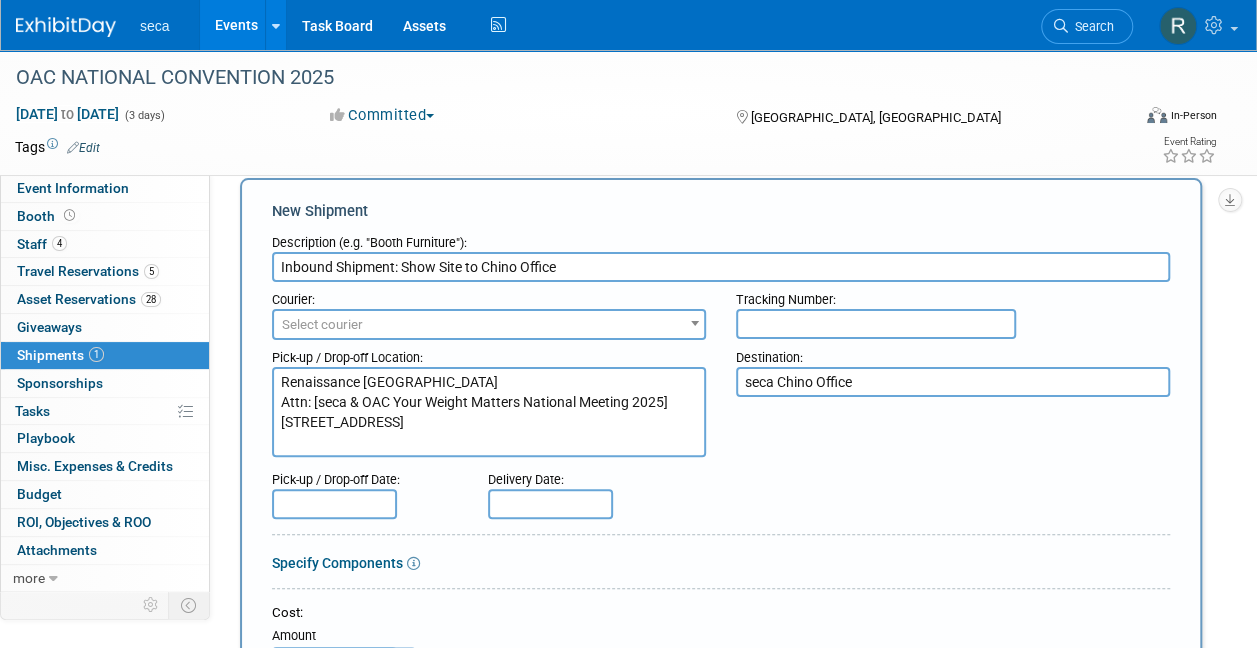type on "seca Chino Office" 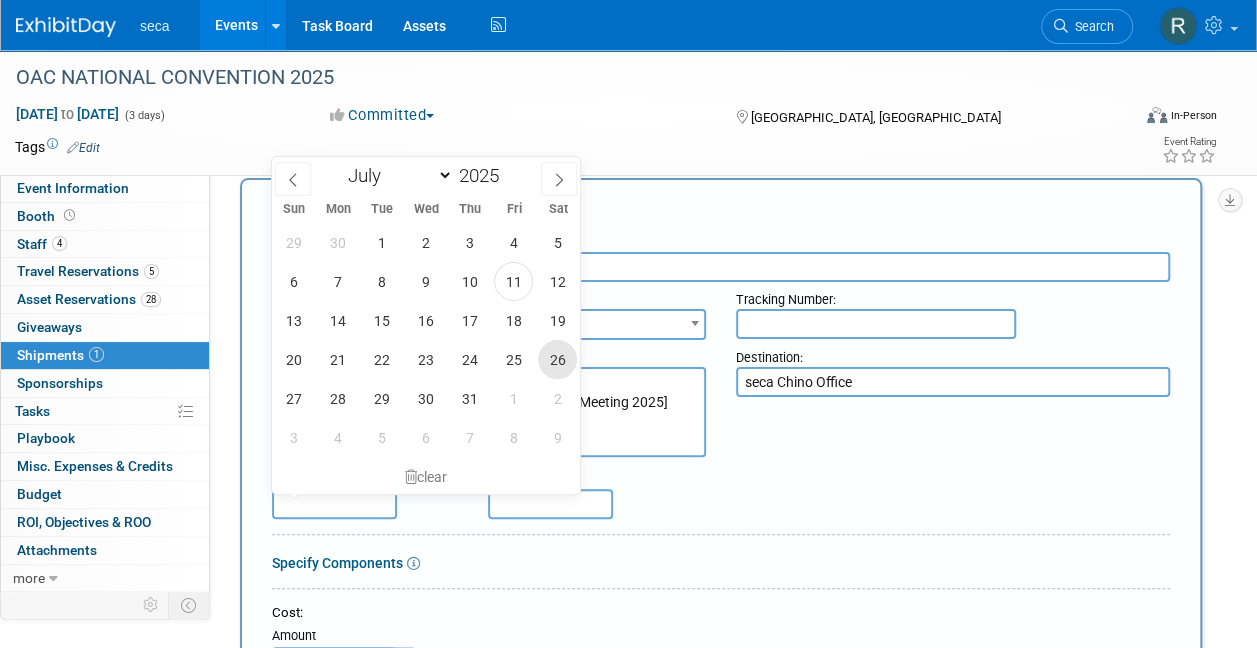 click on "26" at bounding box center (557, 359) 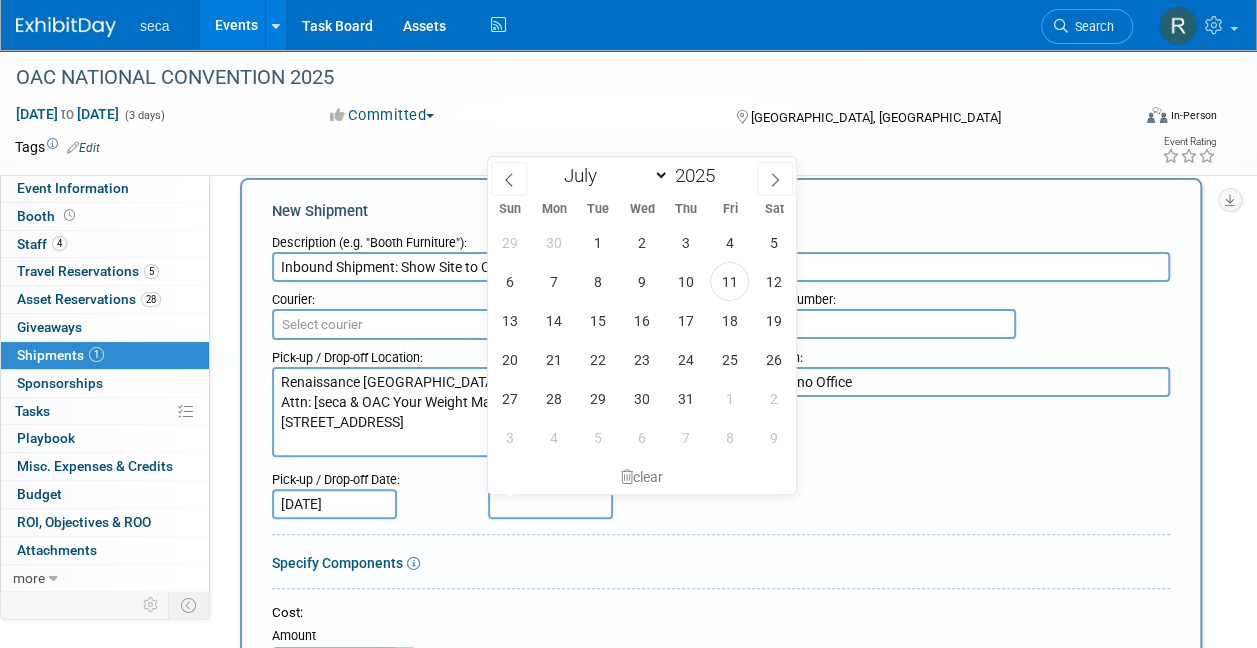 click at bounding box center (550, 504) 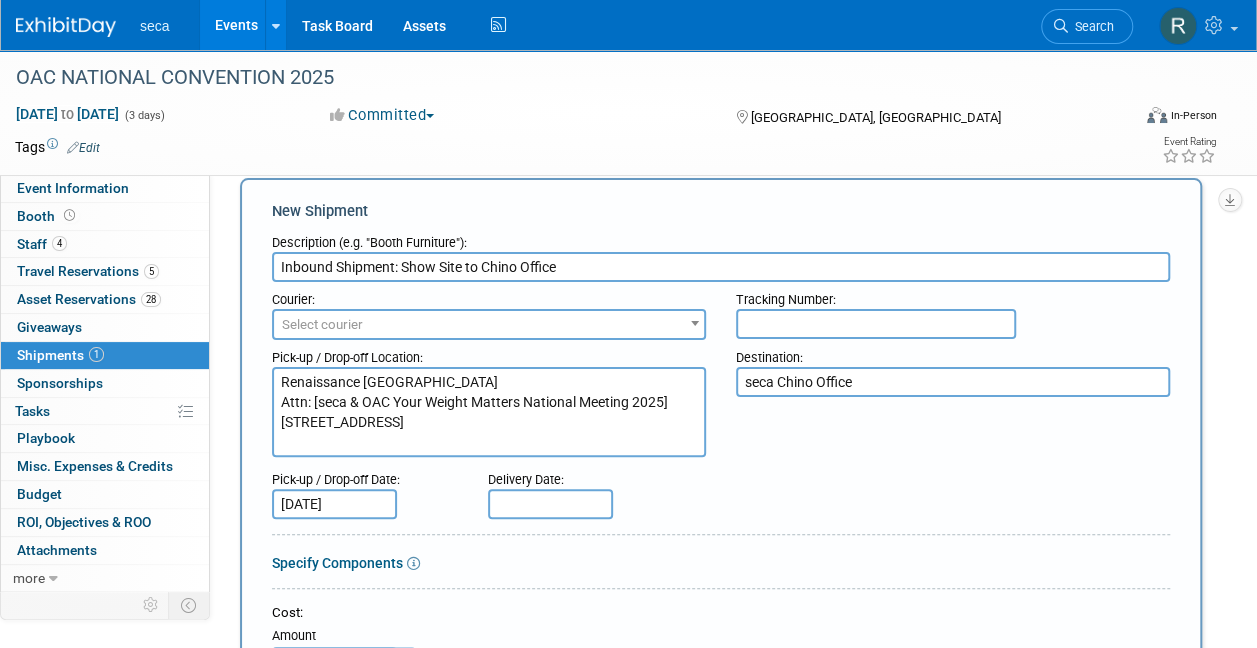 click on "Delivery Date:" at bounding box center (589, 490) 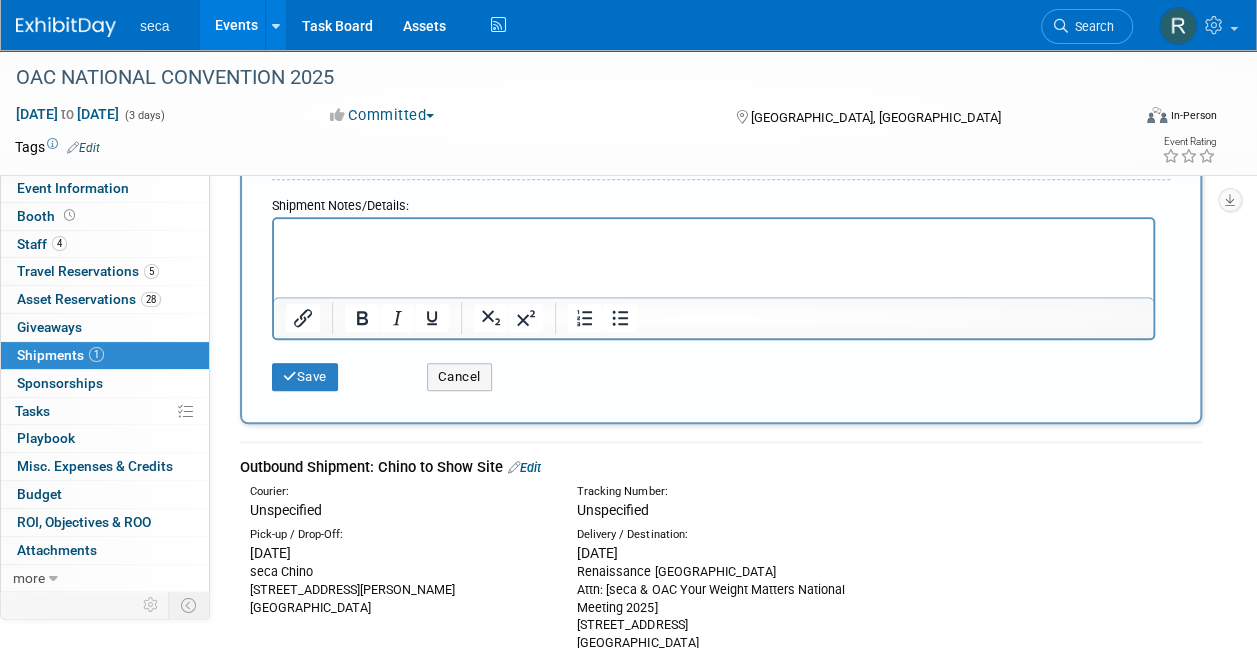scroll, scrollTop: 778, scrollLeft: 0, axis: vertical 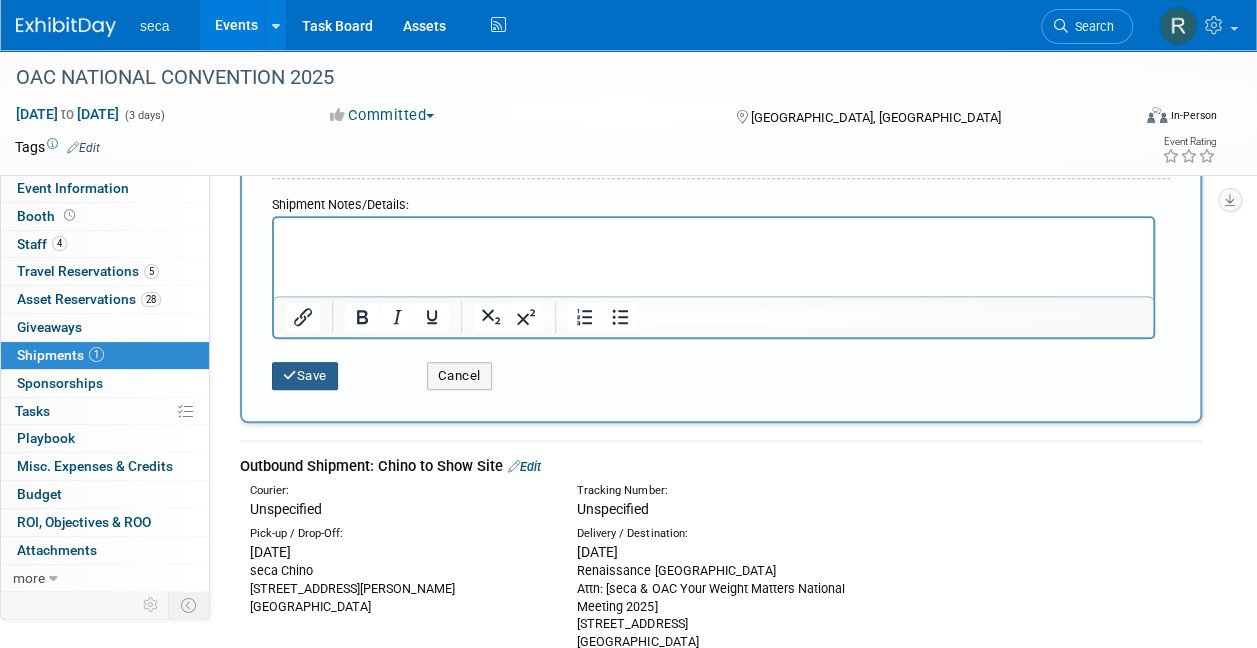 click on "Save" at bounding box center (305, 376) 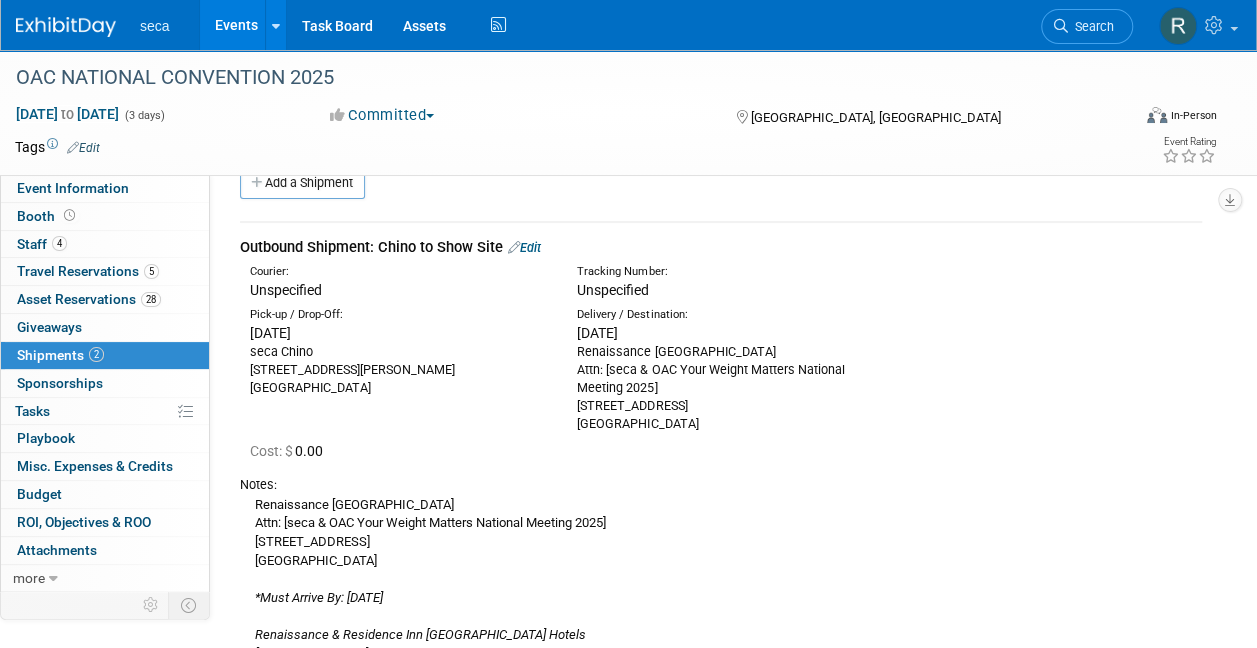 scroll, scrollTop: 34, scrollLeft: 0, axis: vertical 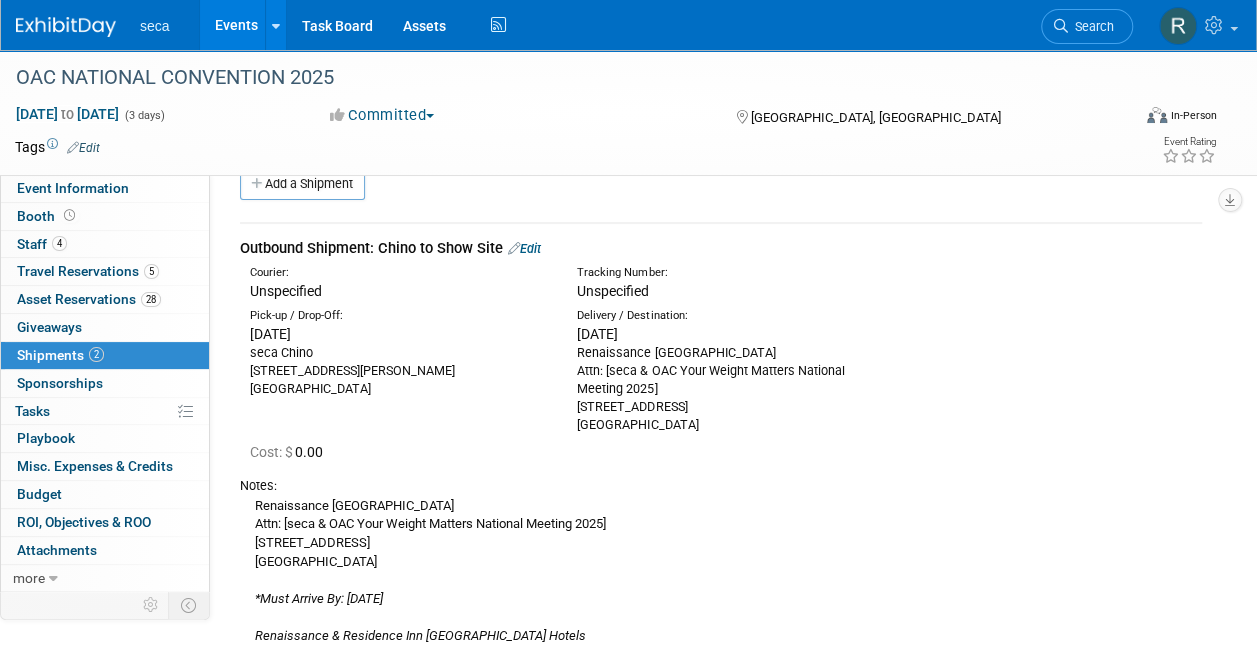 click on "Edit" at bounding box center (524, 248) 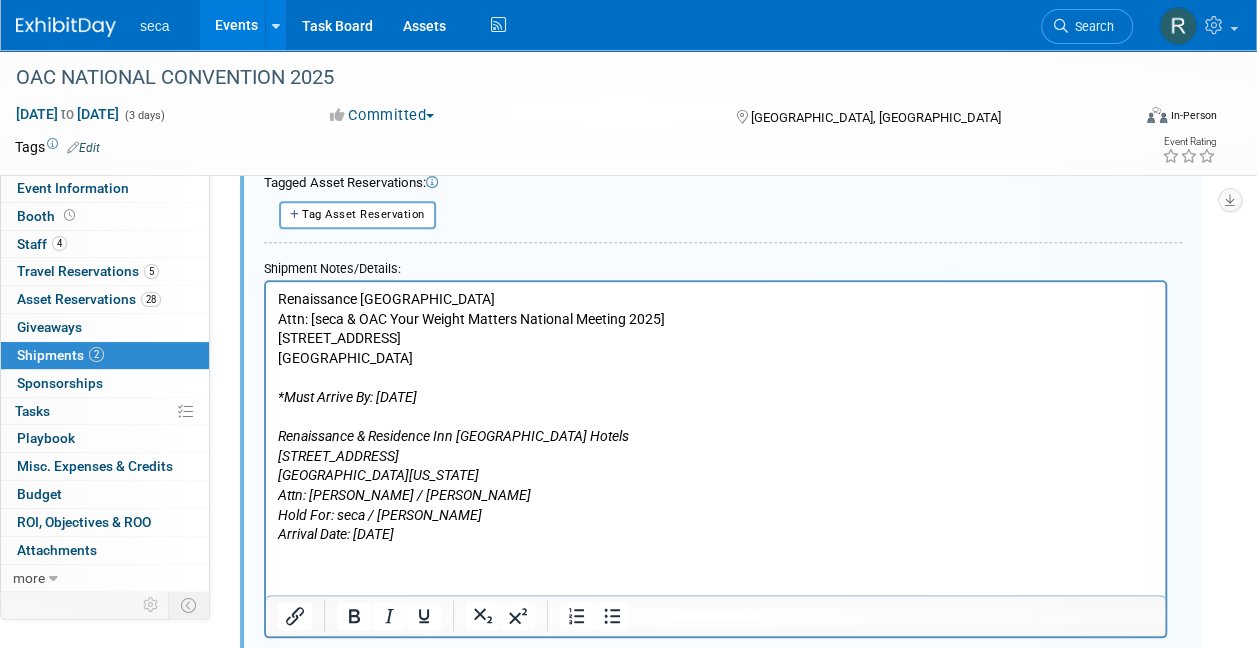scroll, scrollTop: 734, scrollLeft: 0, axis: vertical 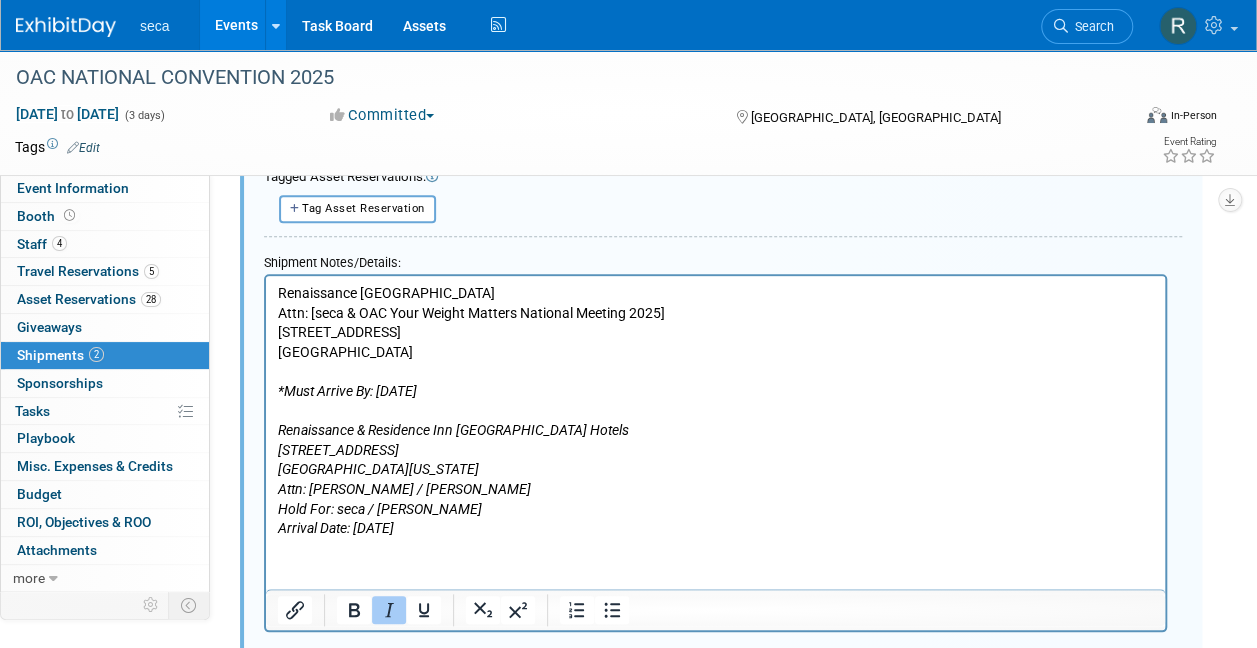 drag, startPoint x: 819, startPoint y: 811, endPoint x: 525, endPoint y: 701, distance: 313.90445 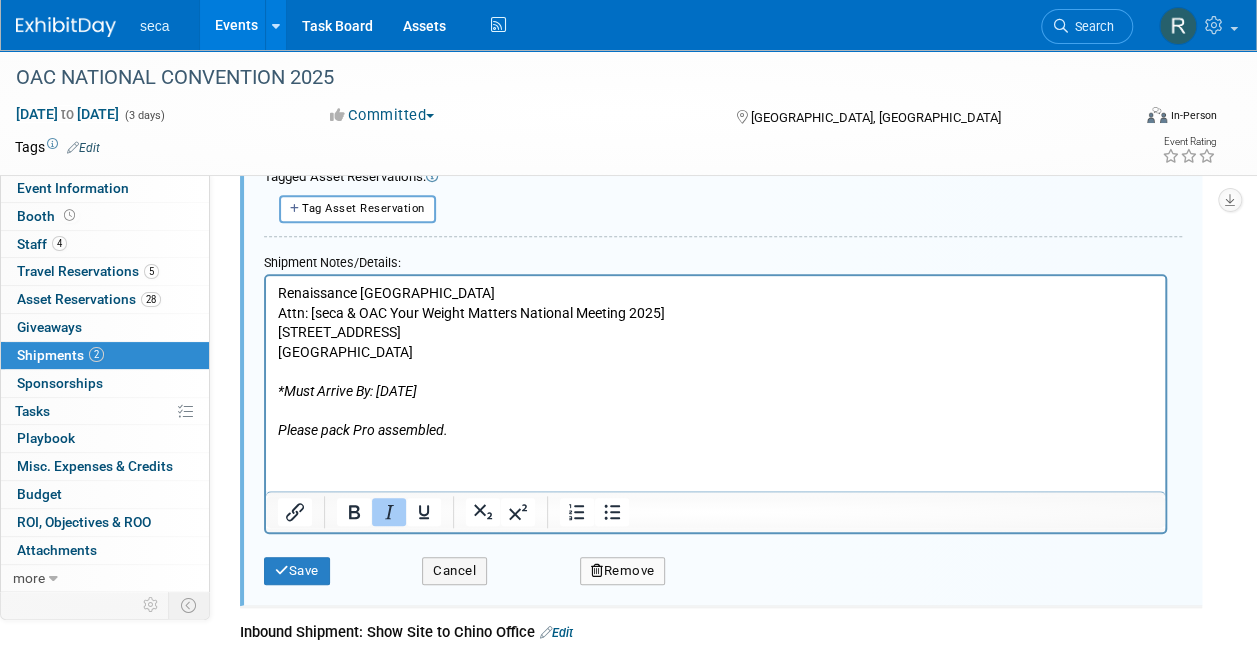 drag, startPoint x: 456, startPoint y: 427, endPoint x: 268, endPoint y: 422, distance: 188.06648 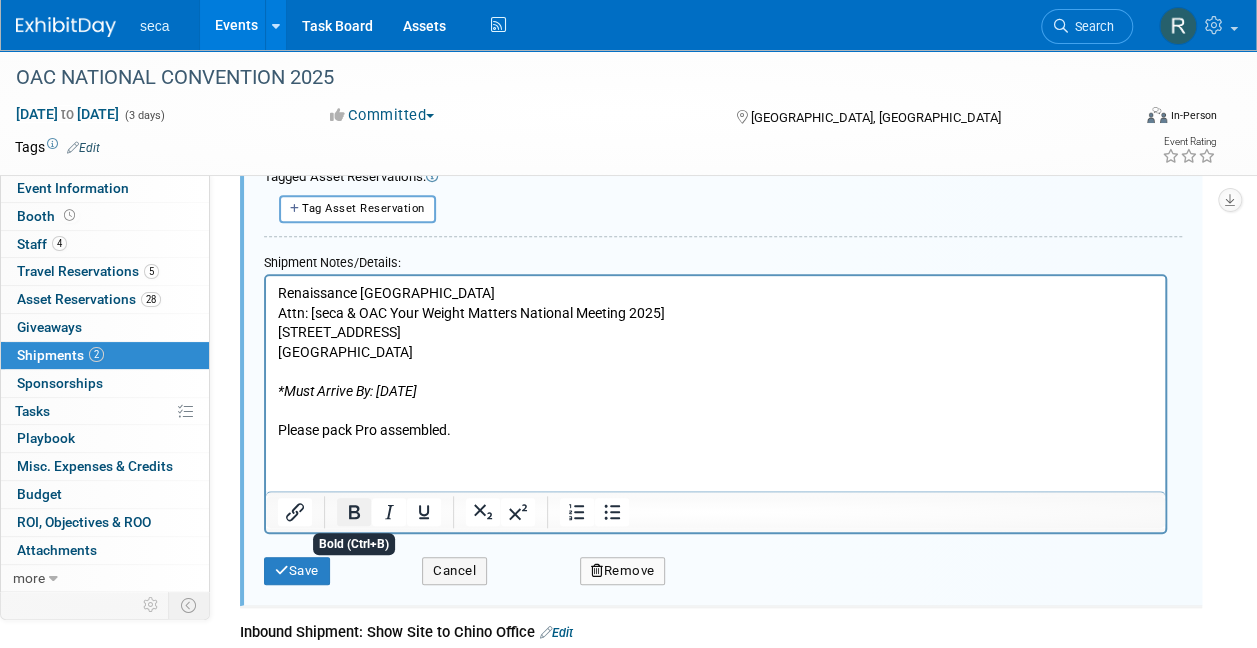 click 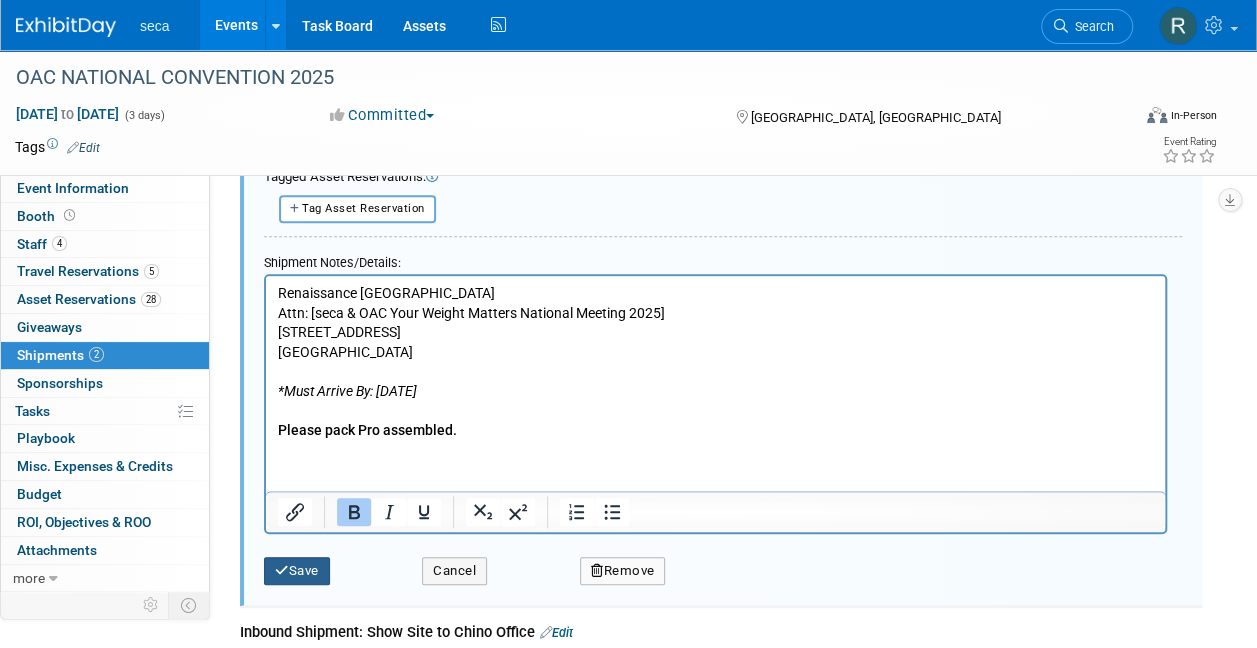 click on "Save" at bounding box center (297, 571) 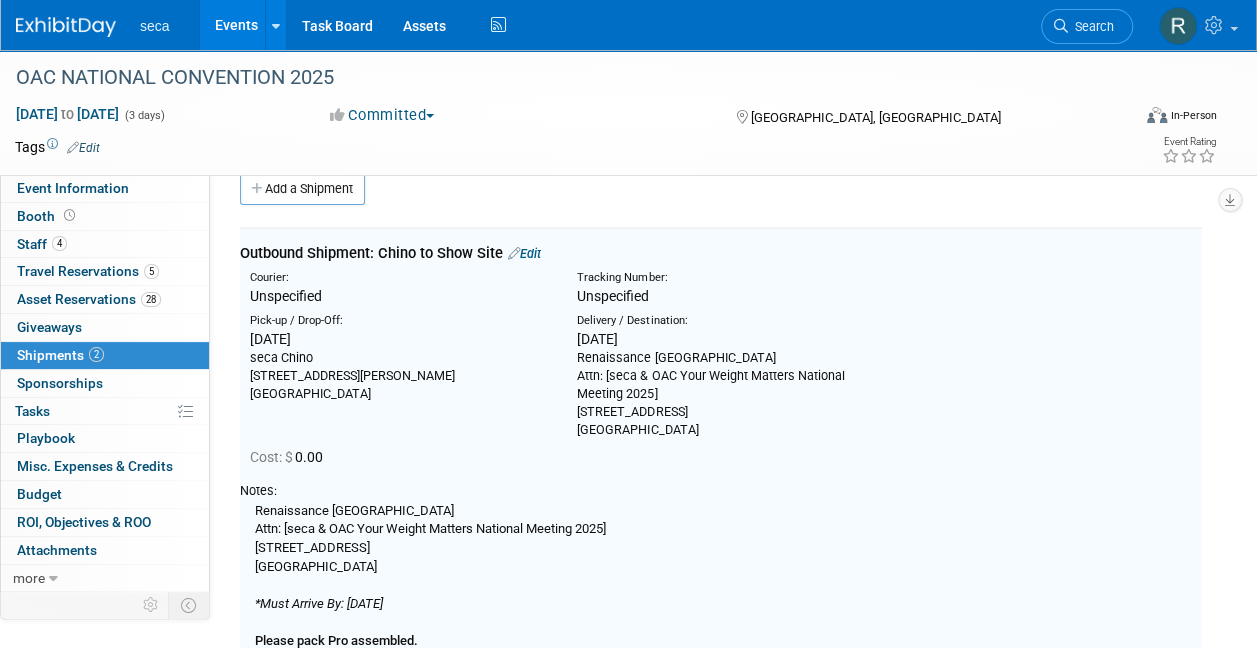 scroll, scrollTop: 0, scrollLeft: 0, axis: both 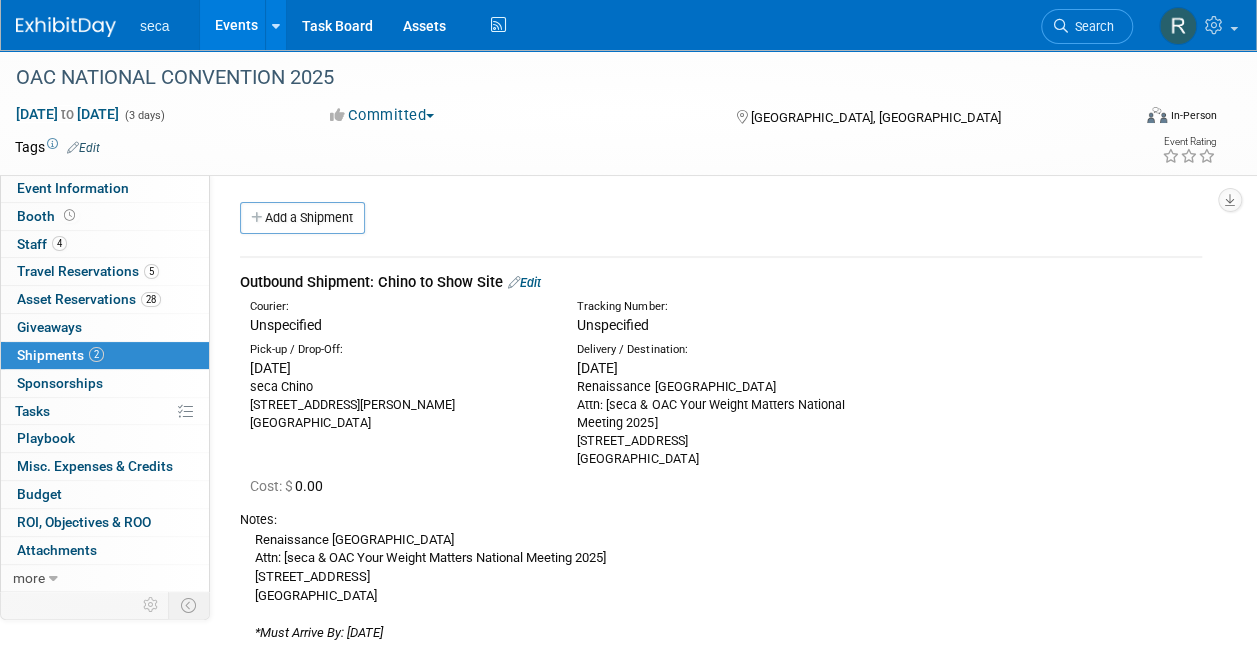 click on "seca
Events
Add Event
Bulk Upload Events
Shareable Event Boards
Recently Viewed Events:
OAC NATIONAL CONVENTION 2025
[GEOGRAPHIC_DATA], [GEOGRAPHIC_DATA]
[DATE]  to  [DATE]
PREMIER BREAKTHROUGHS 2025
[GEOGRAPHIC_DATA], [GEOGRAPHIC_DATA]
[DATE]  to  [DATE]
[US_STATE] ENA CHAPTER Q3 2025
[GEOGRAPHIC_DATA], [GEOGRAPHIC_DATA]
[DATE]  to  [DATE]
Task Board
Assets
Activity Feed
My Account
My Profile & Preferences
Sync to External Calendar...
Team Workspace
Users and Permissions
Workspace Settings
Metrics & Analytics
Budgeting, ROI & ROO
Annual Budgets (all events)
Refer & Earn
Contact us
Sign out
Search" at bounding box center [616, 25] 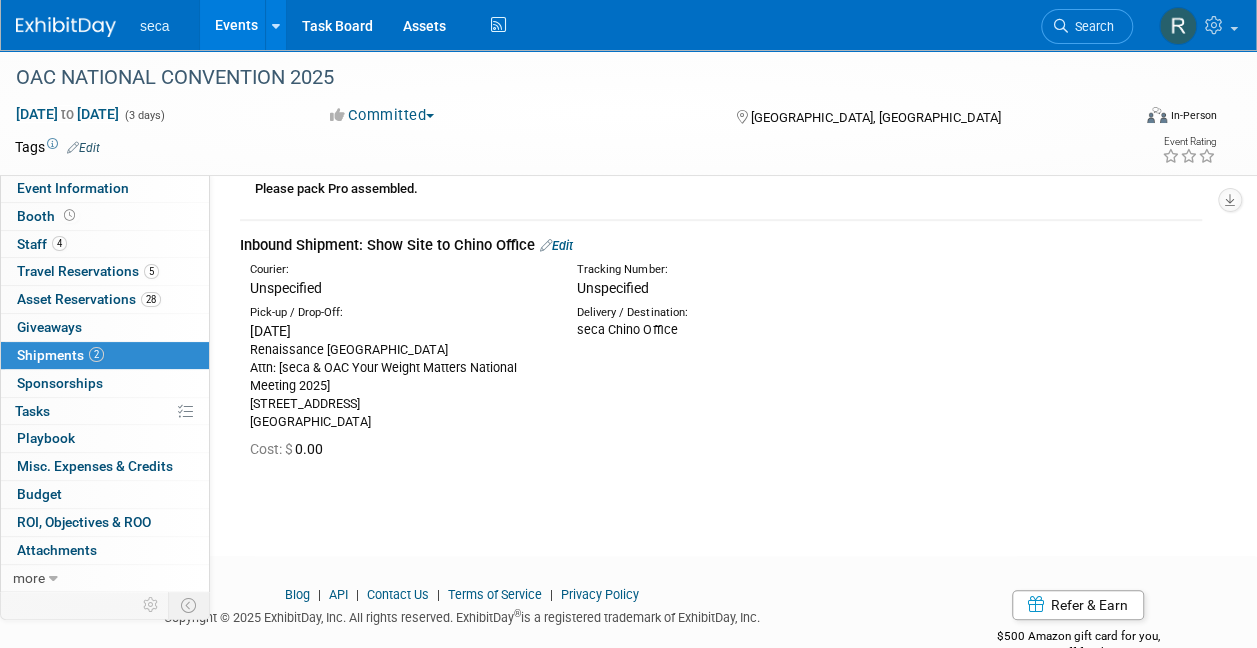 scroll, scrollTop: 0, scrollLeft: 0, axis: both 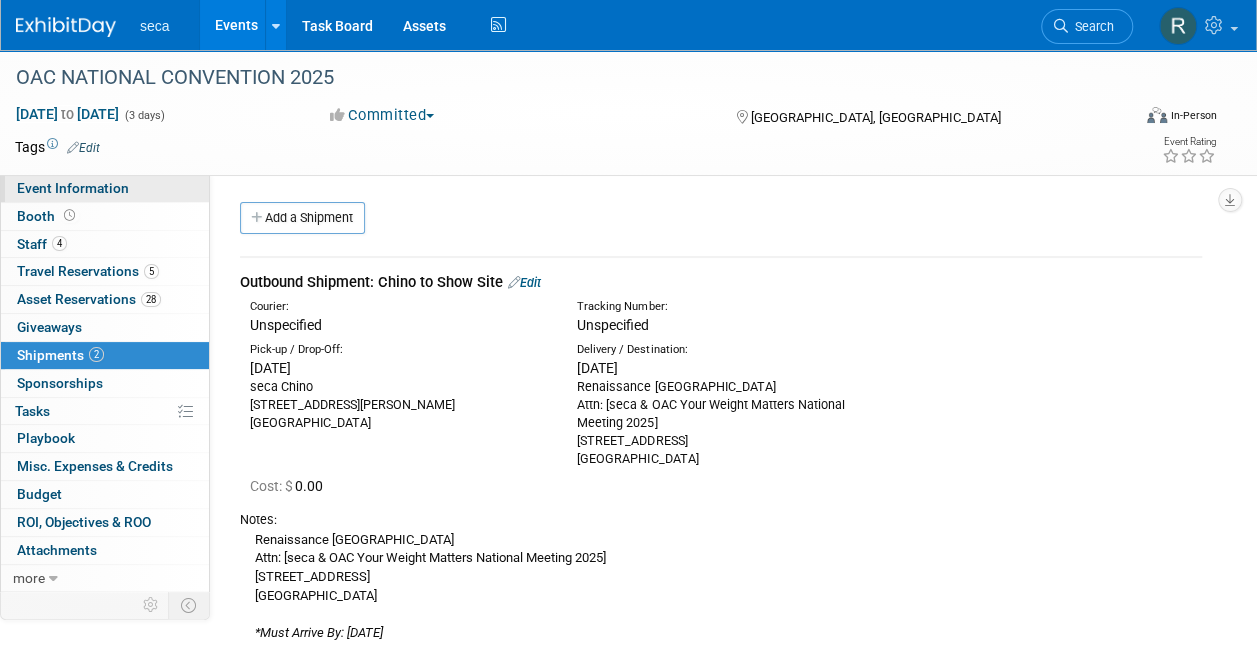 click on "Event Information" at bounding box center [73, 188] 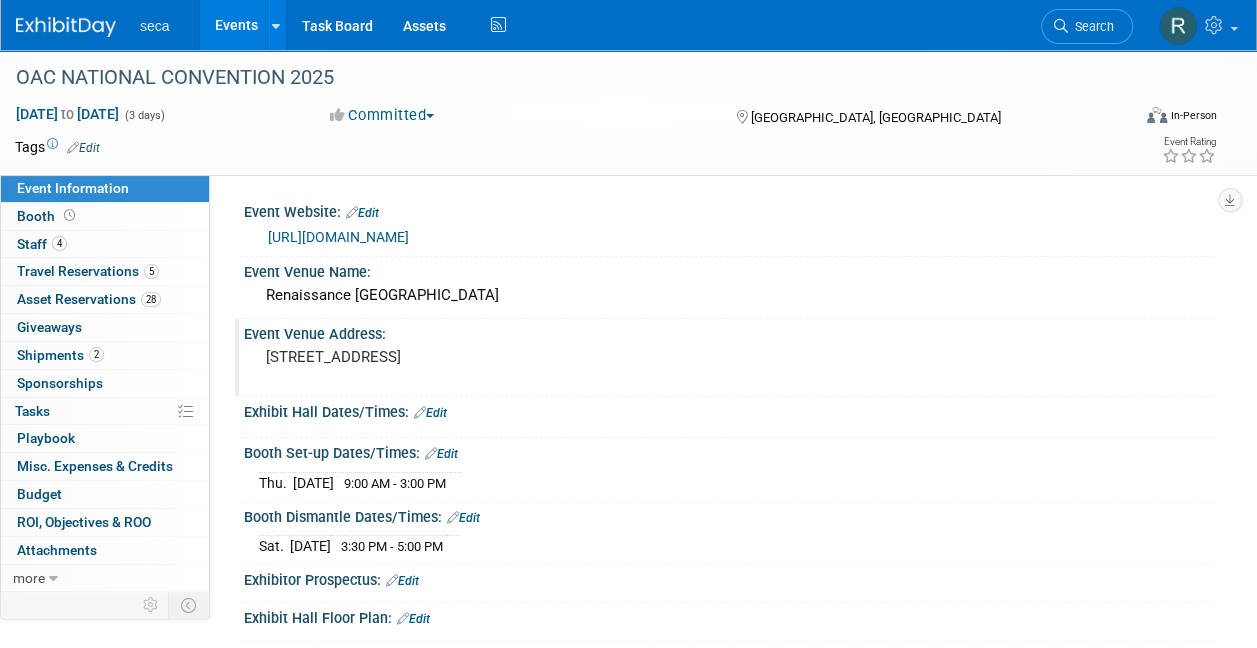 click on "Event Venue Address:" at bounding box center (730, 331) 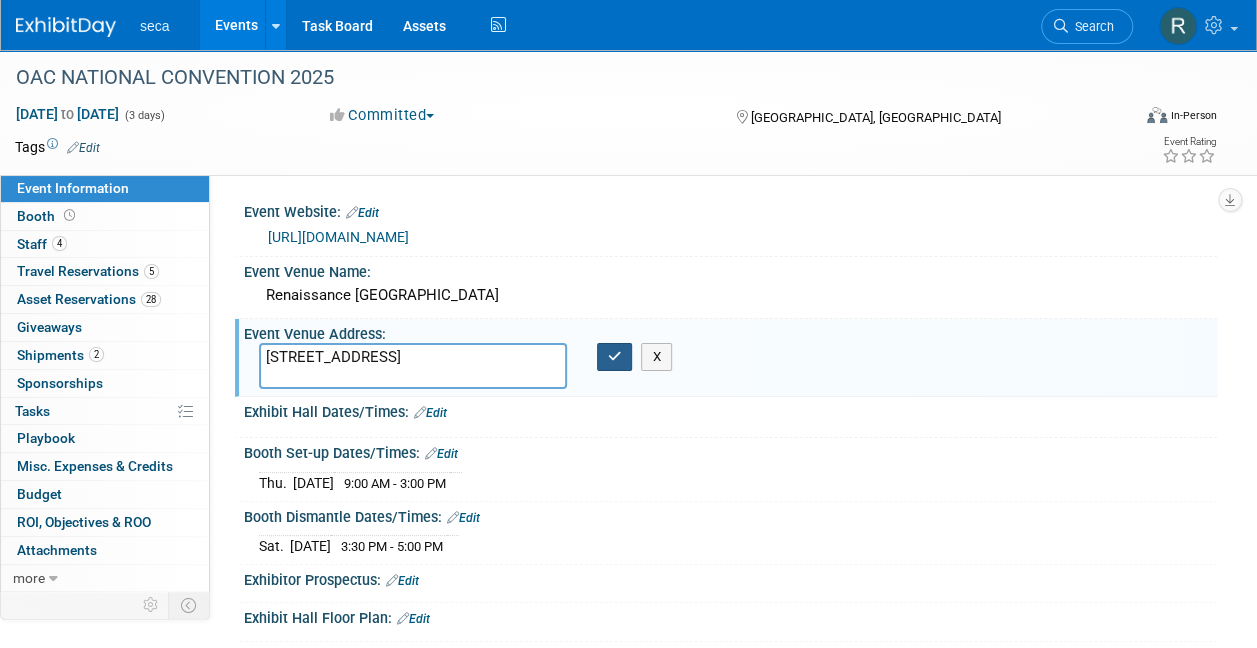 click at bounding box center (615, 356) 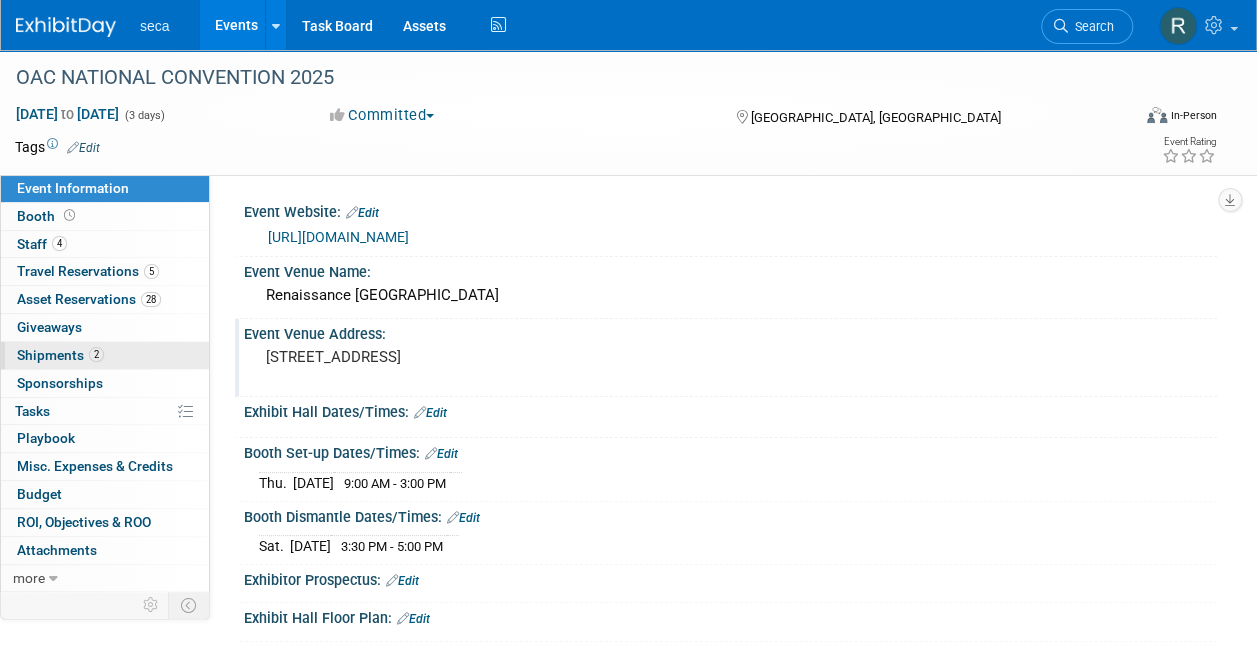 click on "2
Shipments 2" at bounding box center (105, 355) 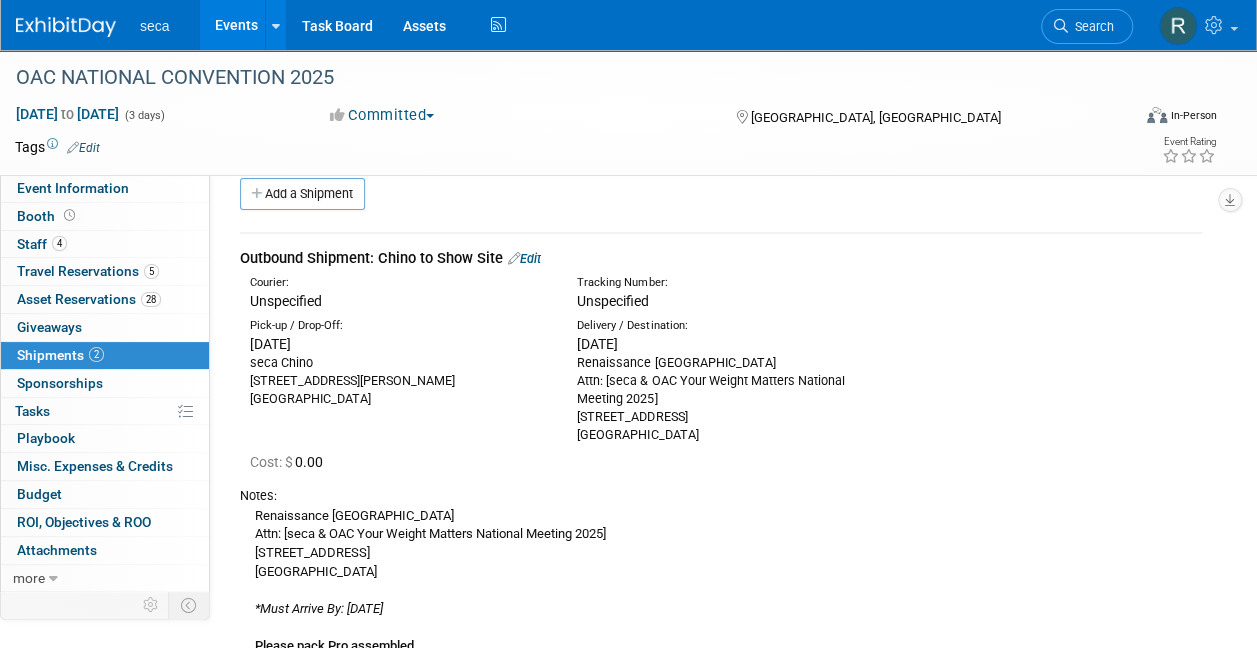 scroll, scrollTop: 0, scrollLeft: 0, axis: both 